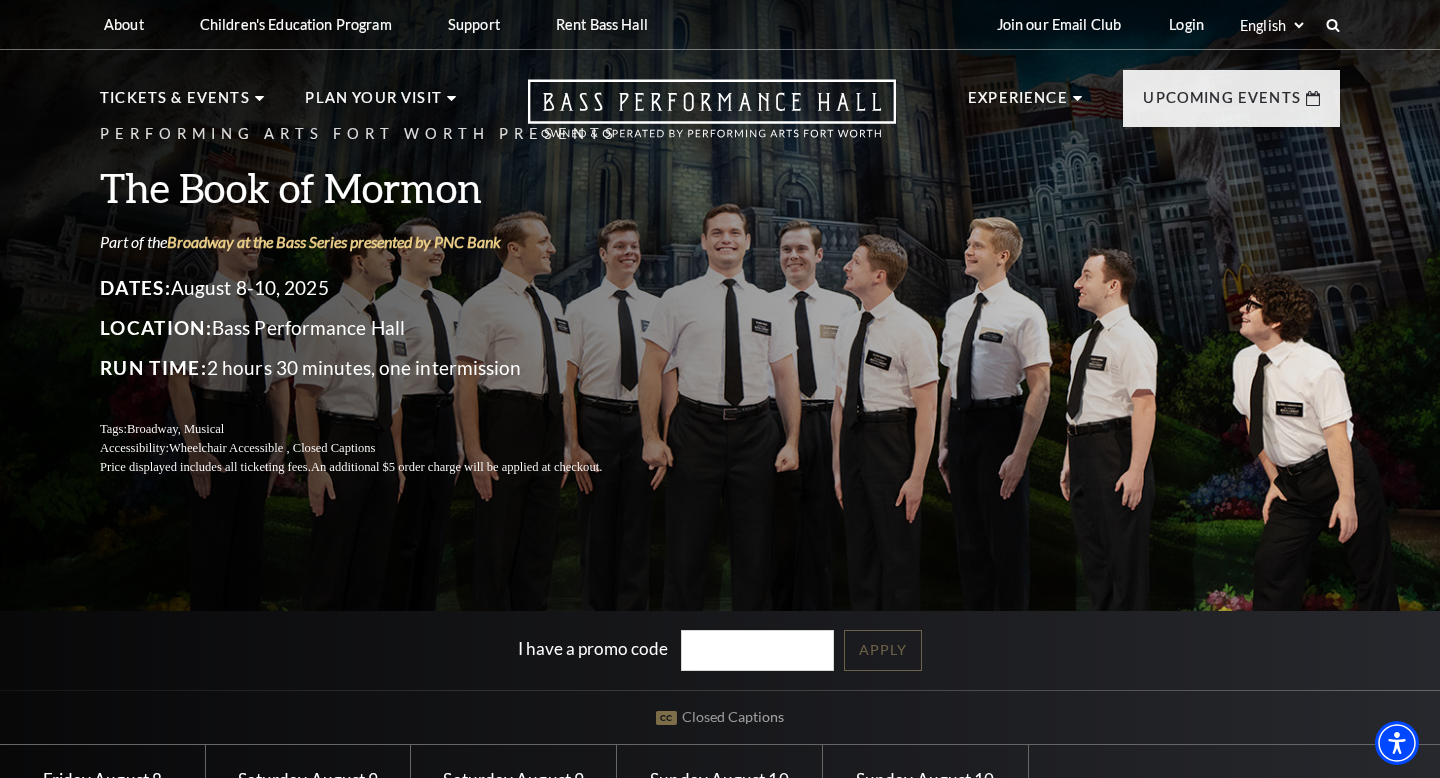 scroll, scrollTop: 18, scrollLeft: 0, axis: vertical 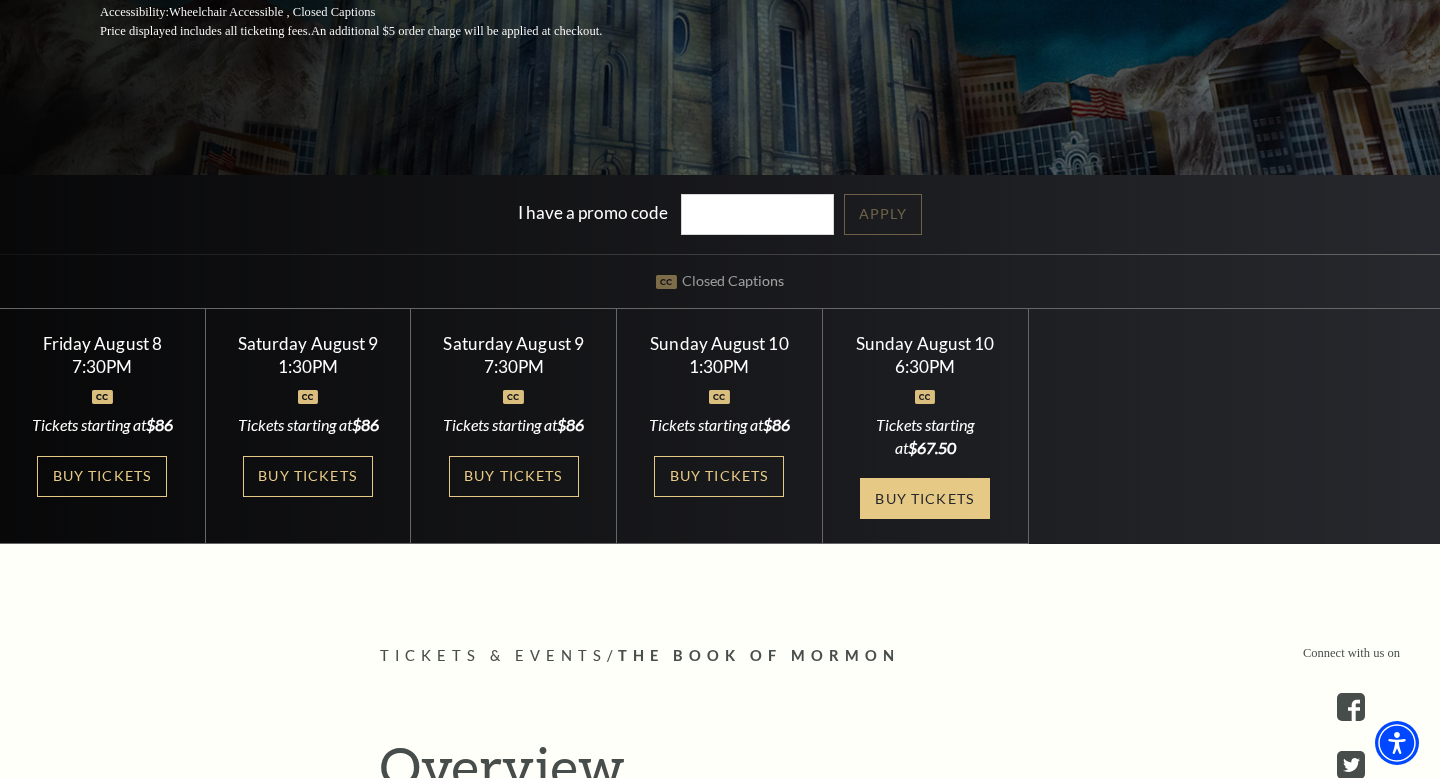 click on "Buy Tickets" at bounding box center [925, 498] 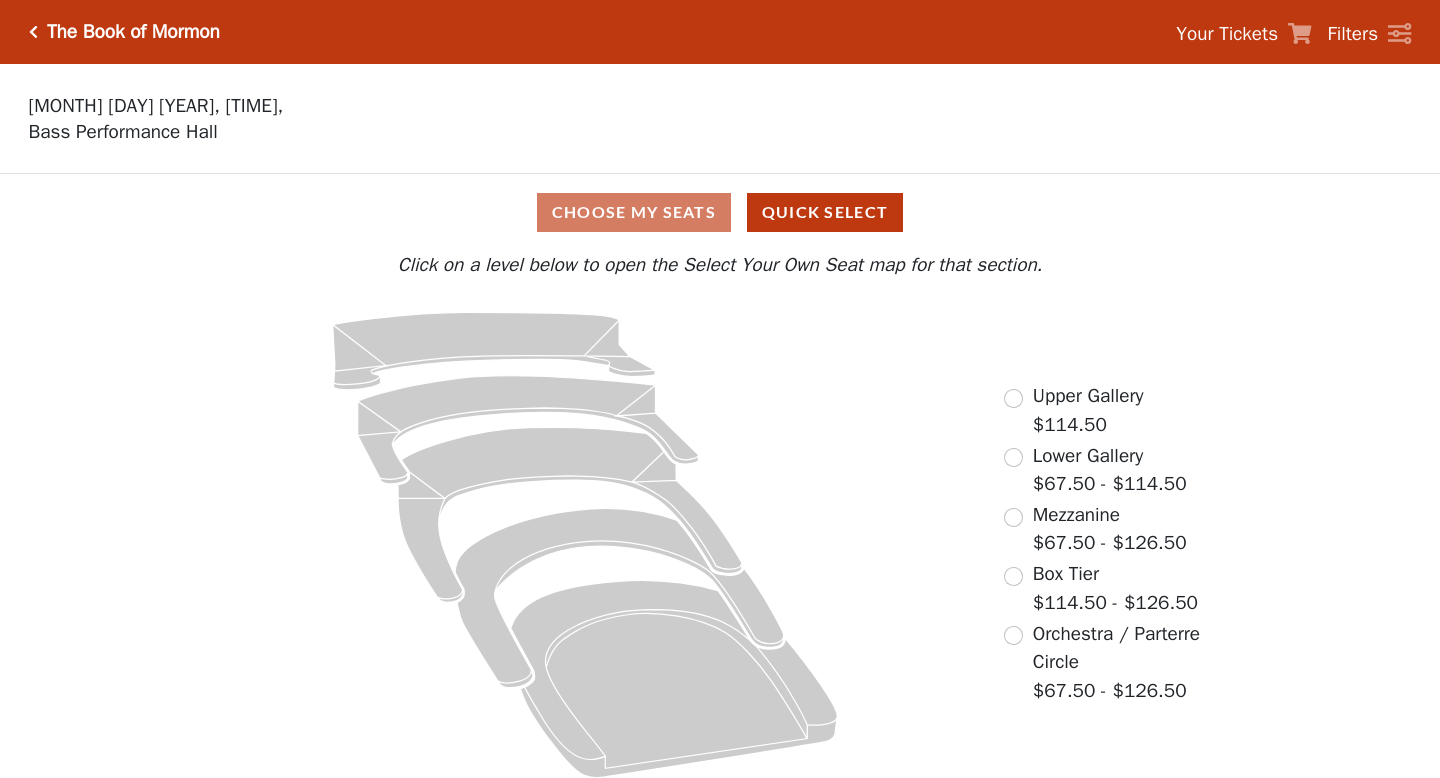 scroll, scrollTop: 0, scrollLeft: 0, axis: both 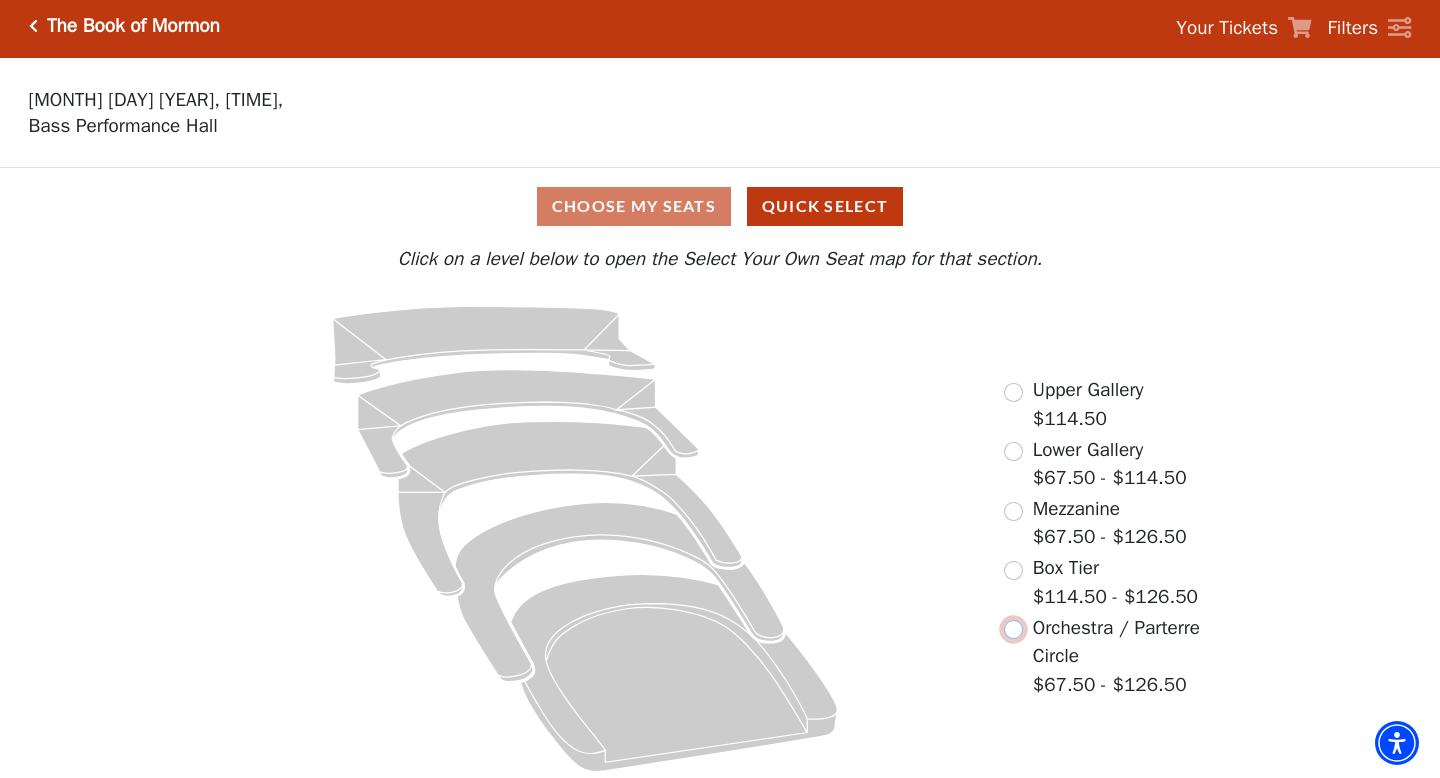 click at bounding box center [1013, 629] 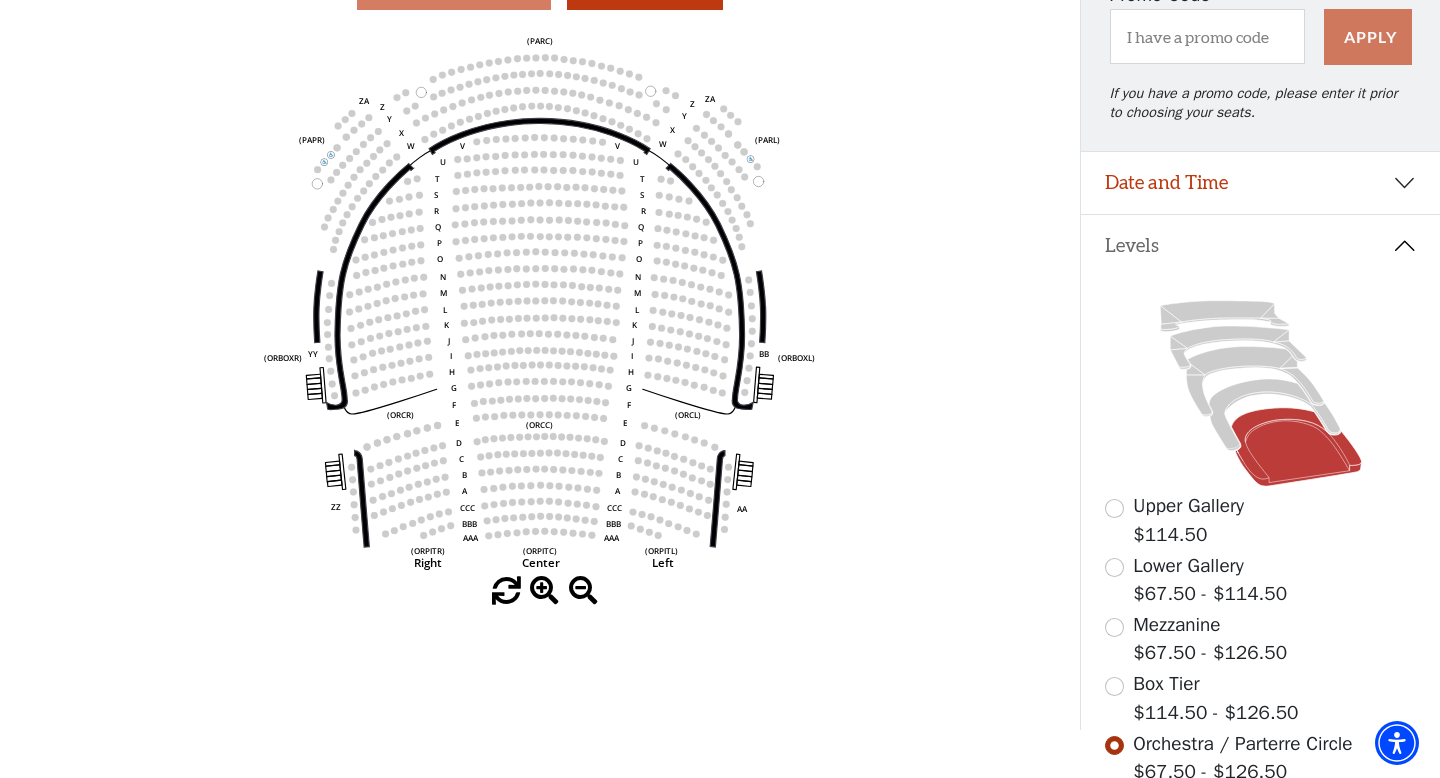 scroll, scrollTop: 220, scrollLeft: 0, axis: vertical 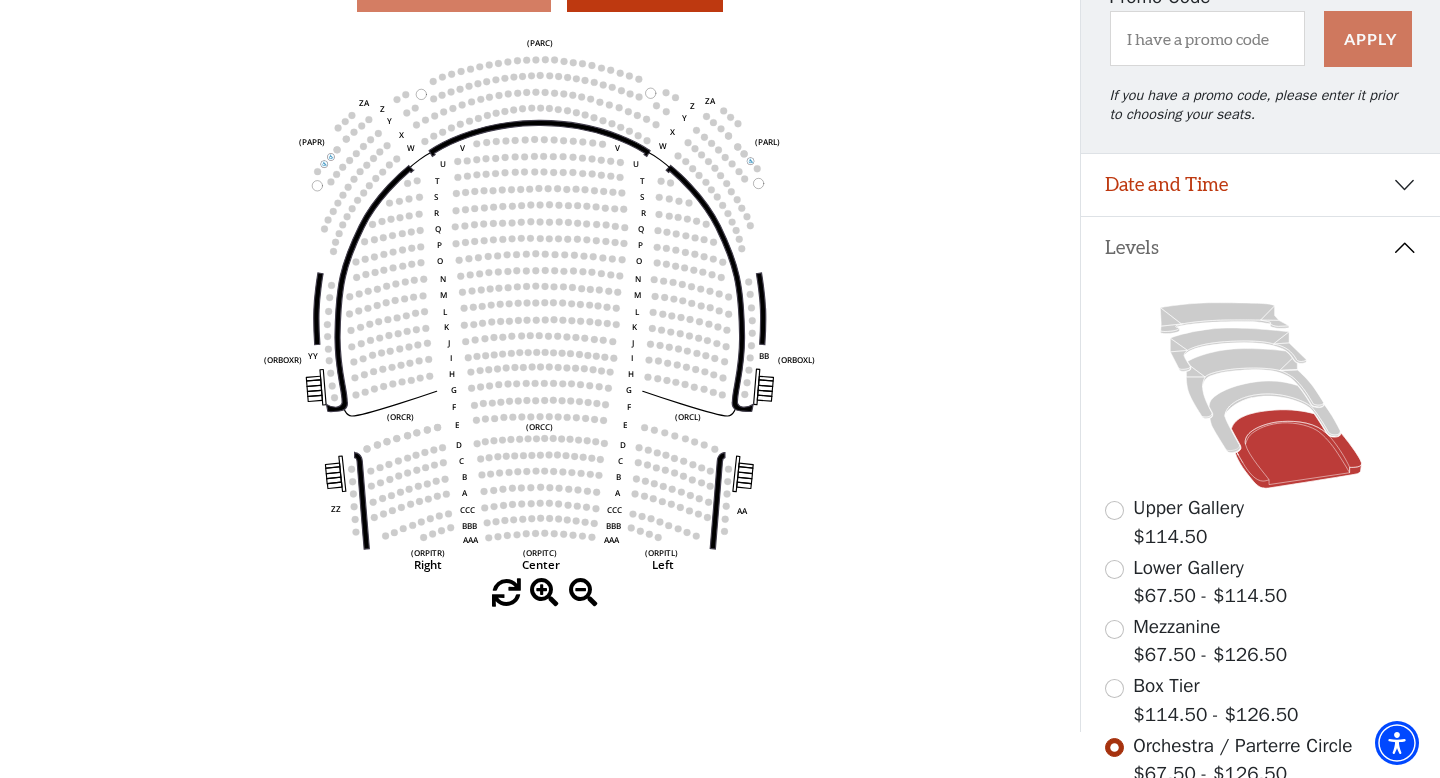 click at bounding box center (544, 593) 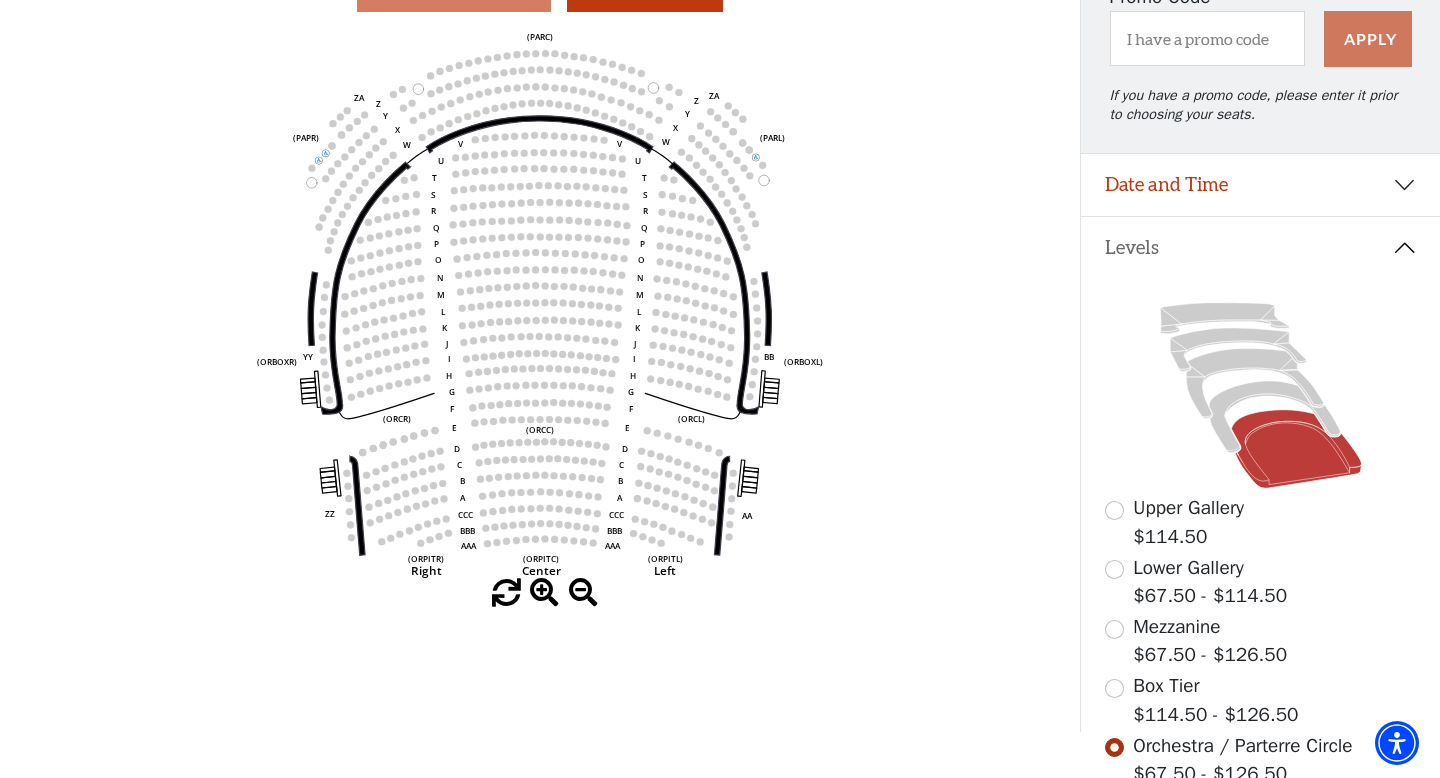 click at bounding box center [544, 593] 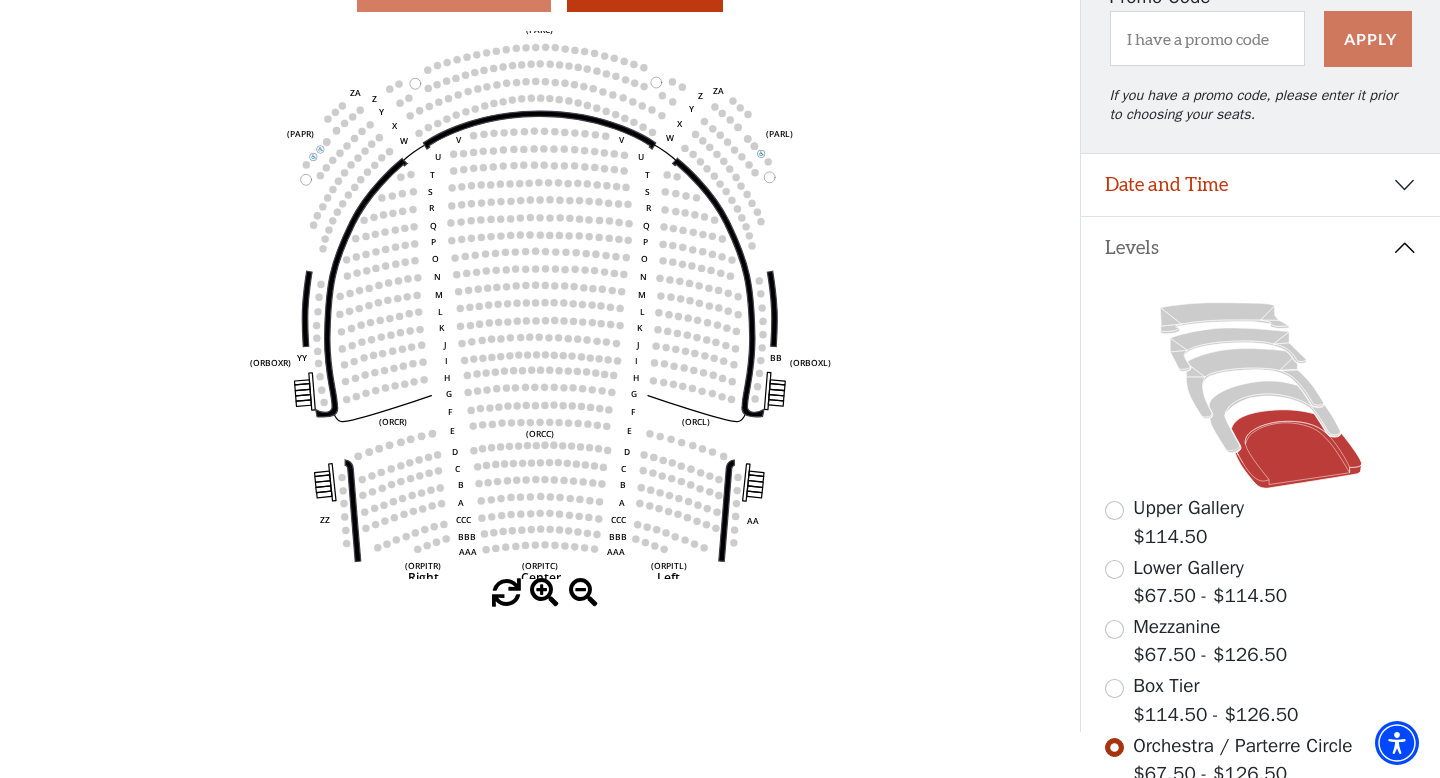 click at bounding box center (544, 593) 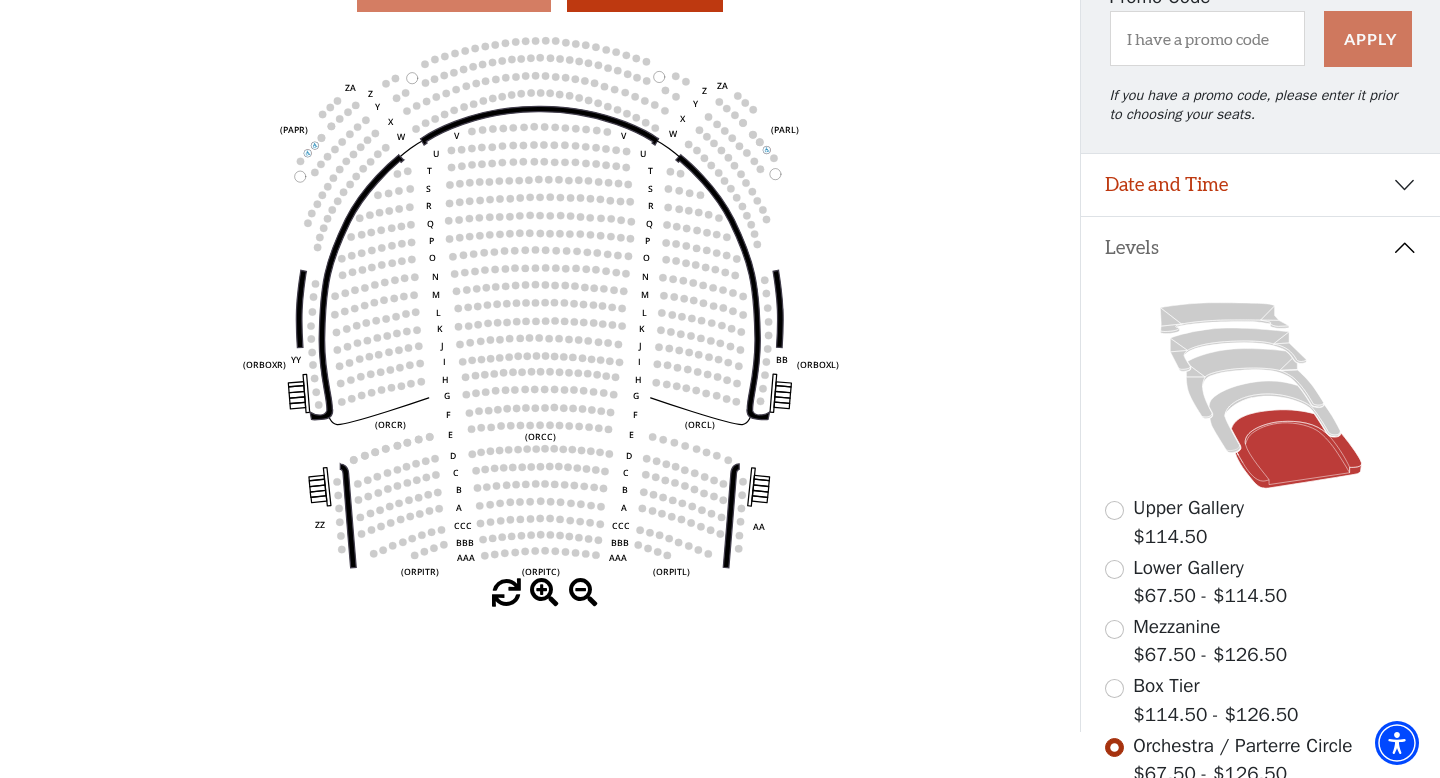 click at bounding box center (544, 593) 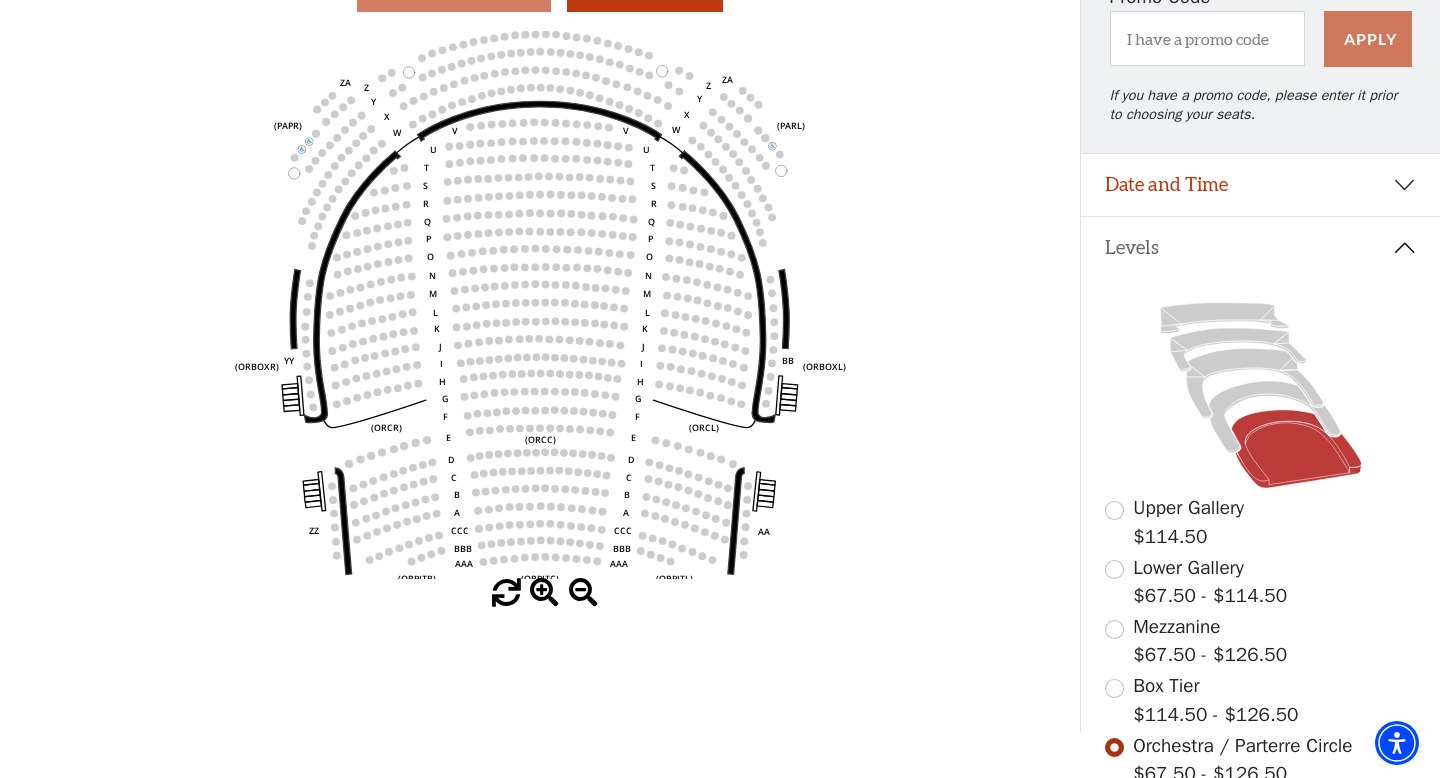 click at bounding box center (544, 593) 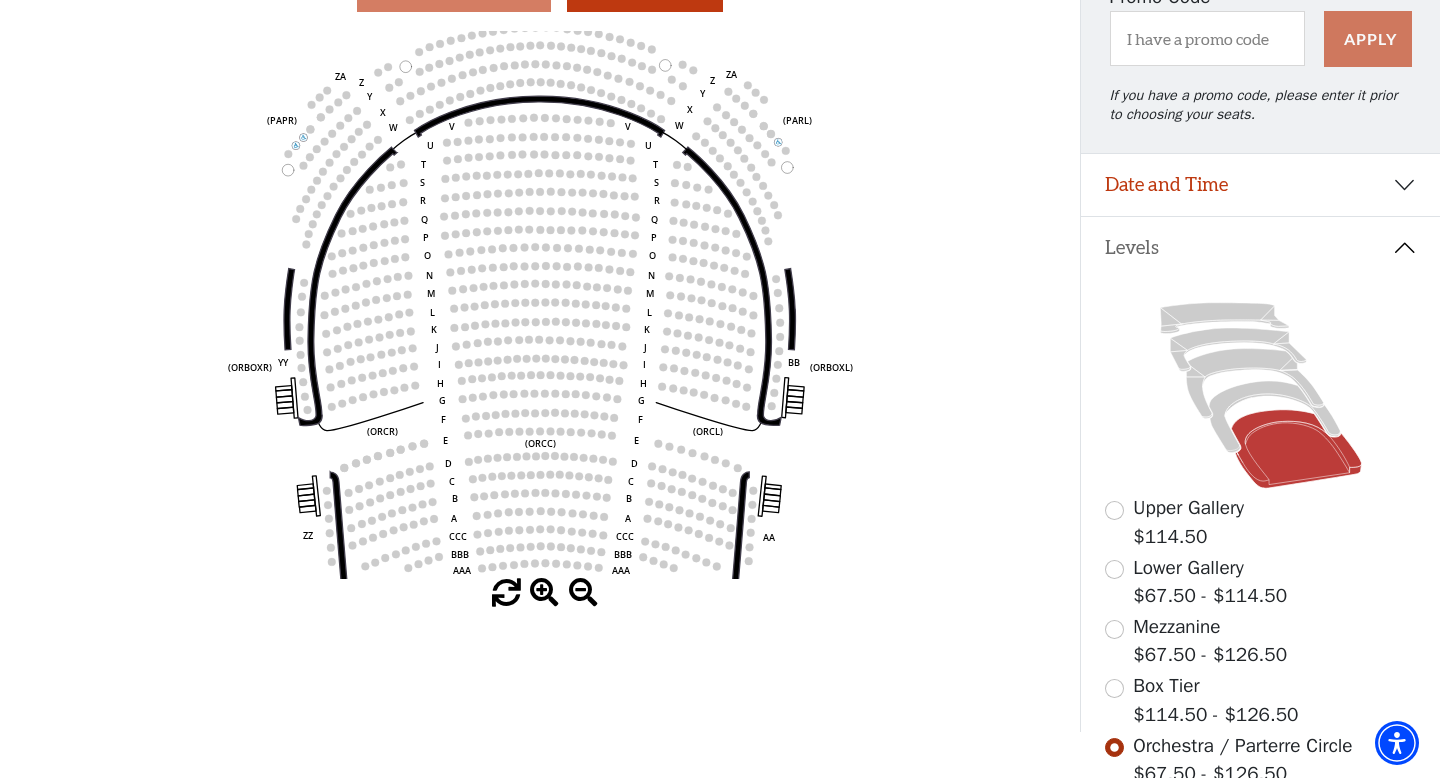 click at bounding box center [544, 593] 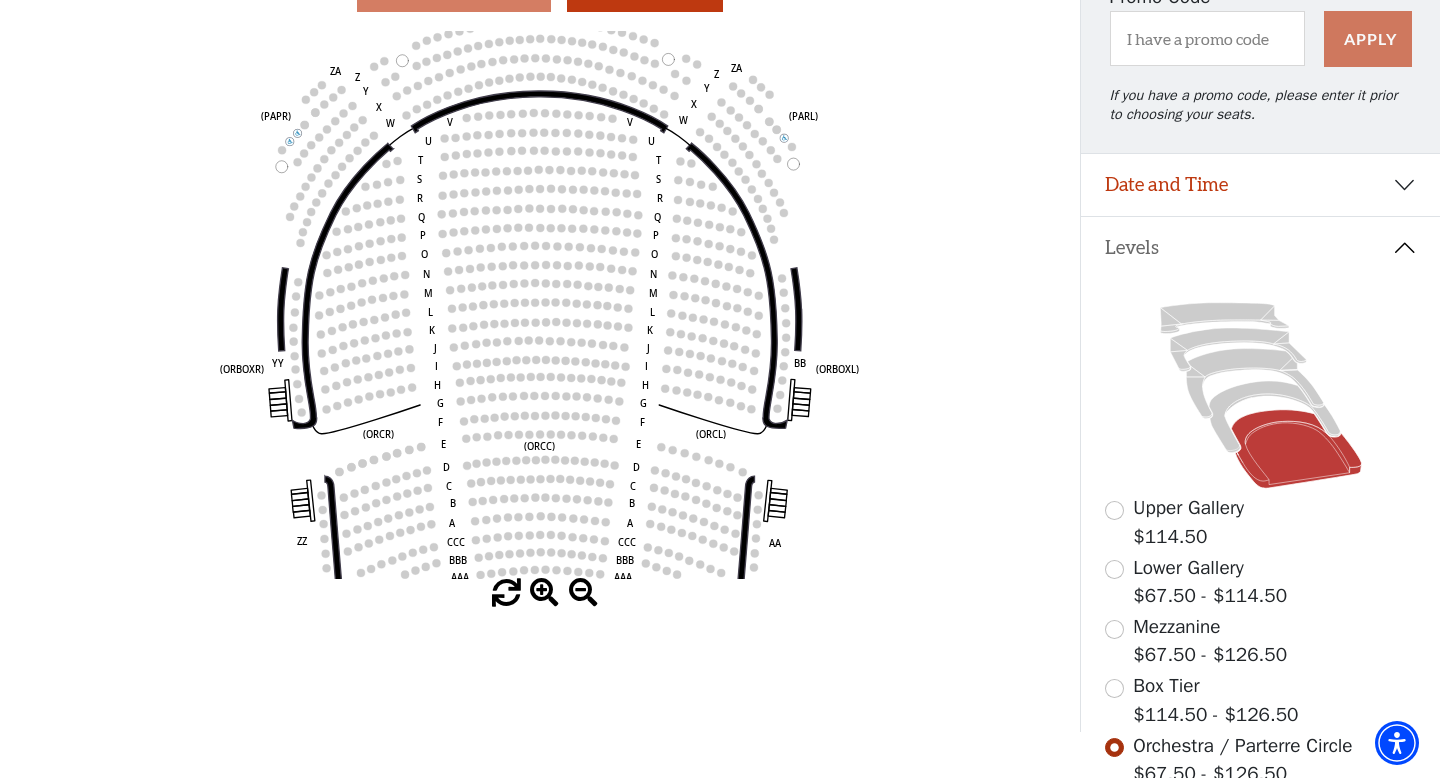 click 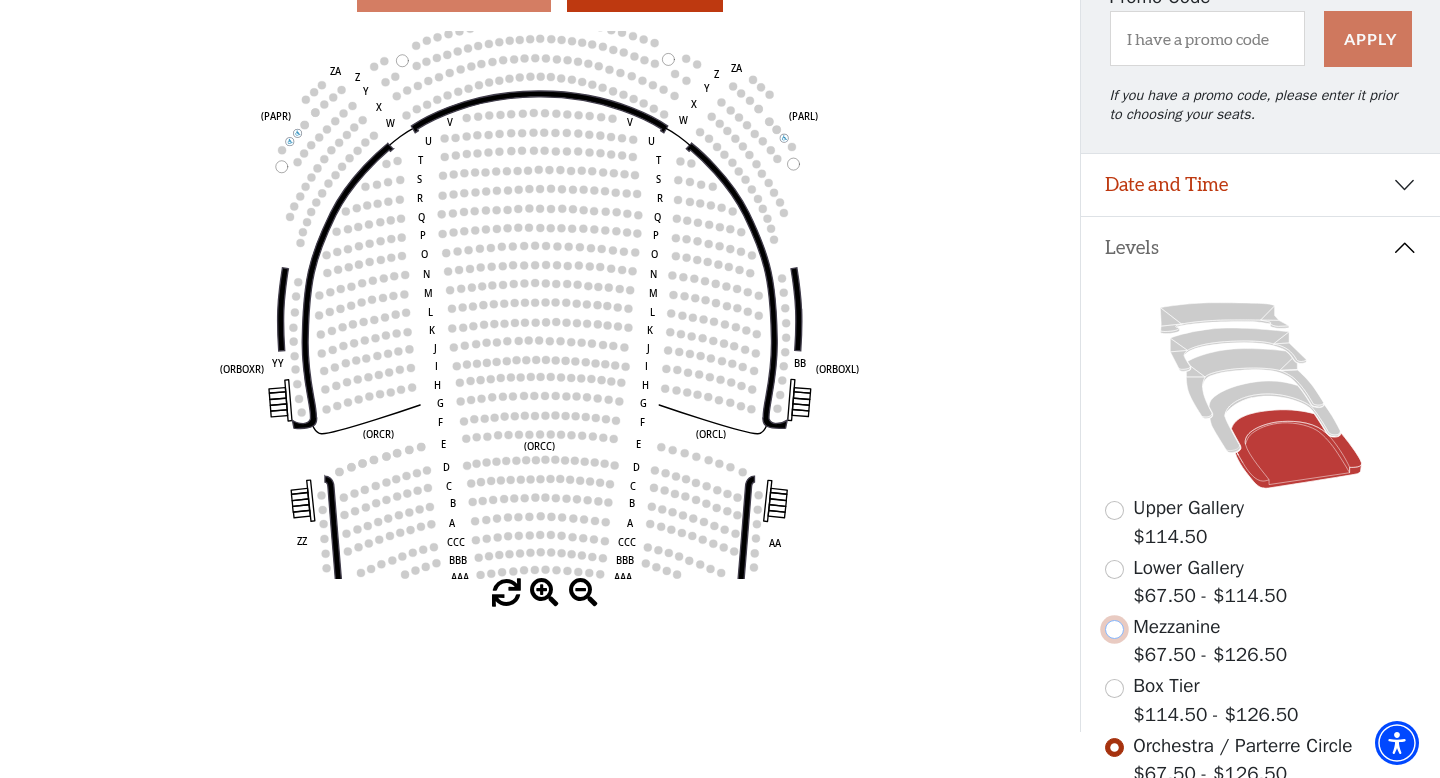 click at bounding box center [1114, 629] 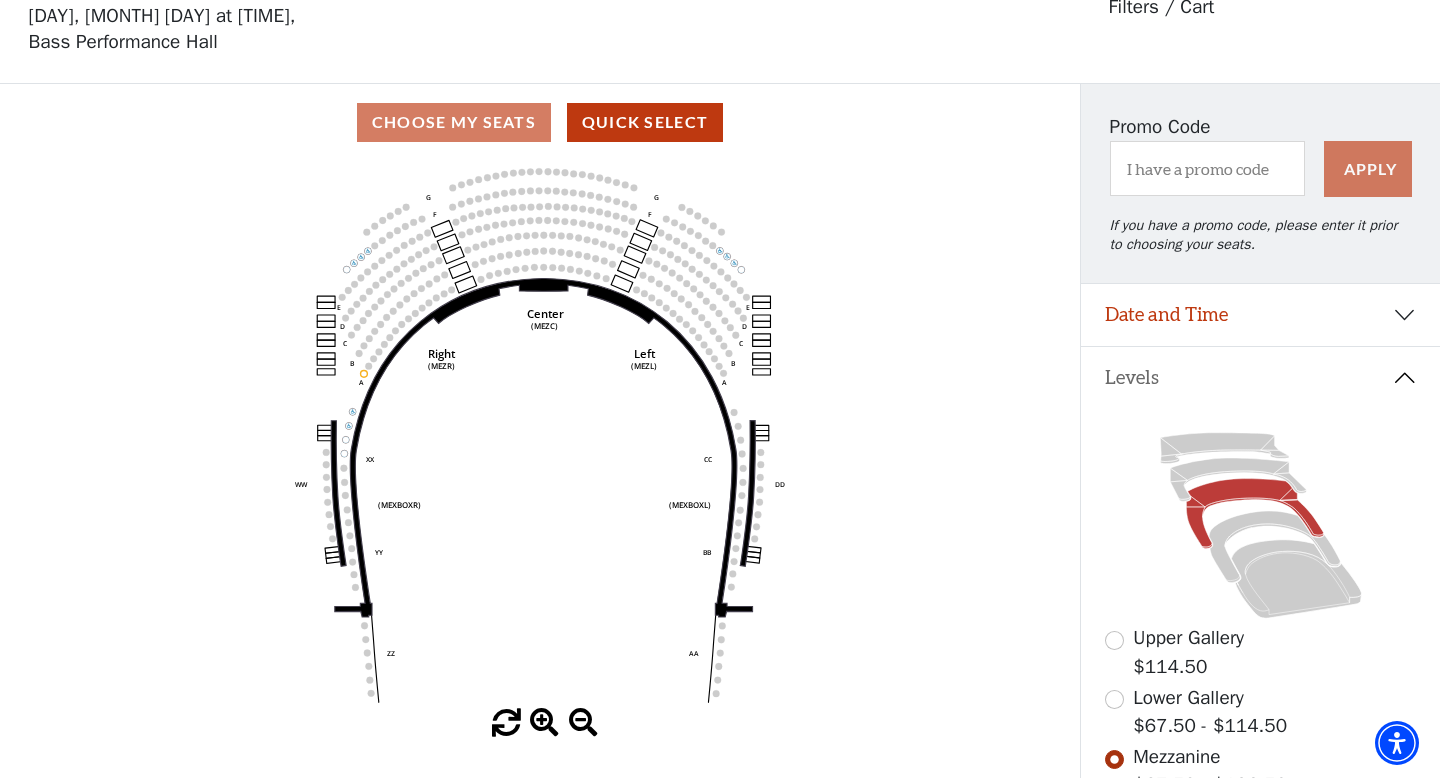 scroll, scrollTop: 92, scrollLeft: 0, axis: vertical 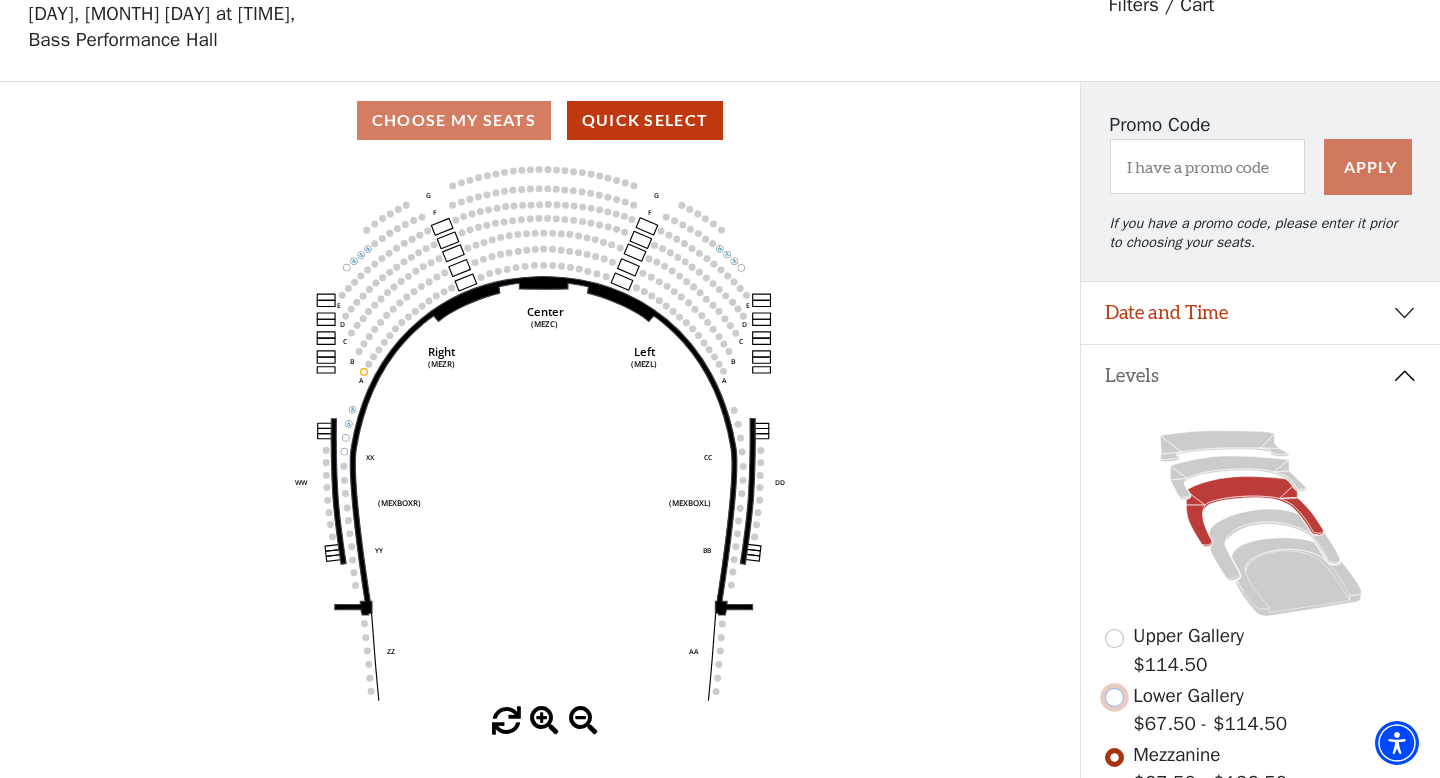 click at bounding box center [1114, 697] 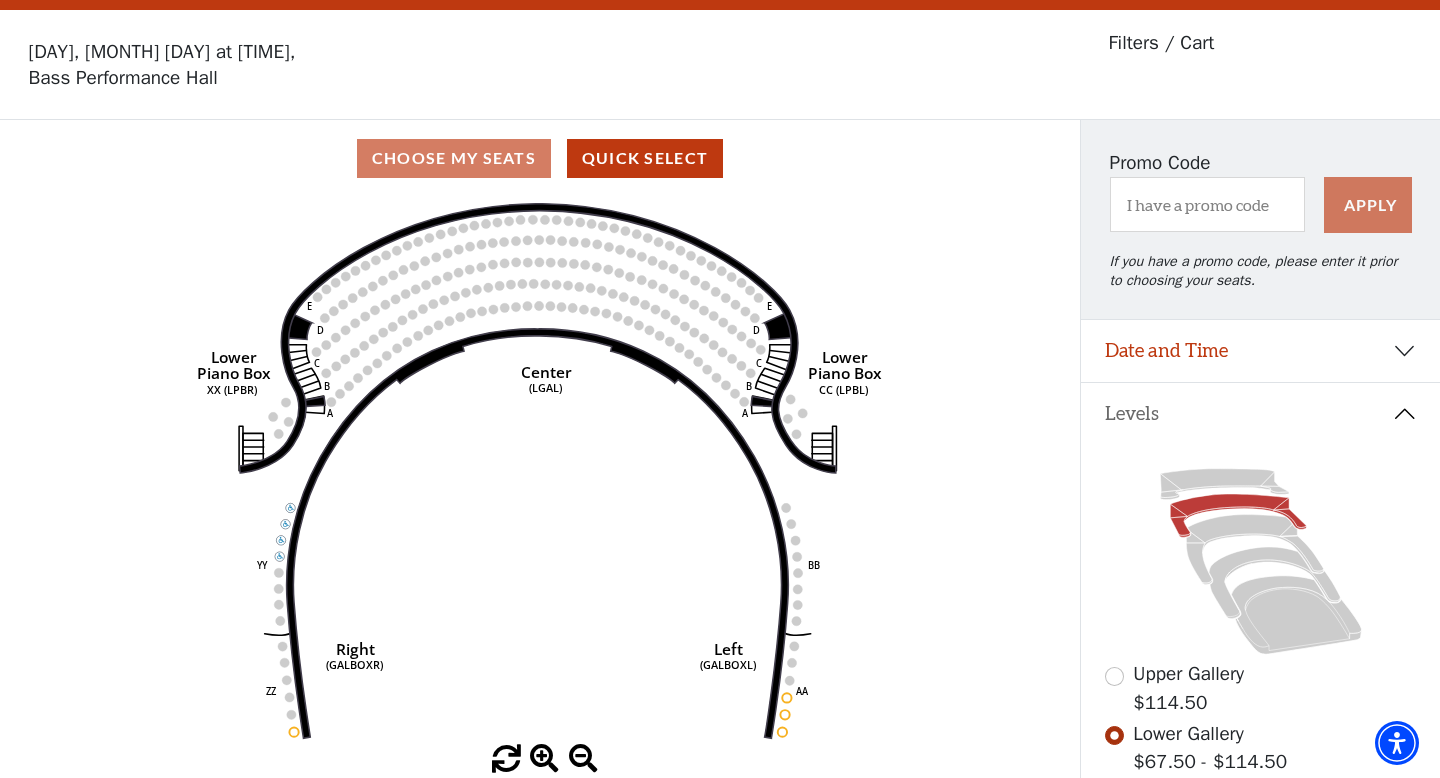scroll, scrollTop: 53, scrollLeft: 0, axis: vertical 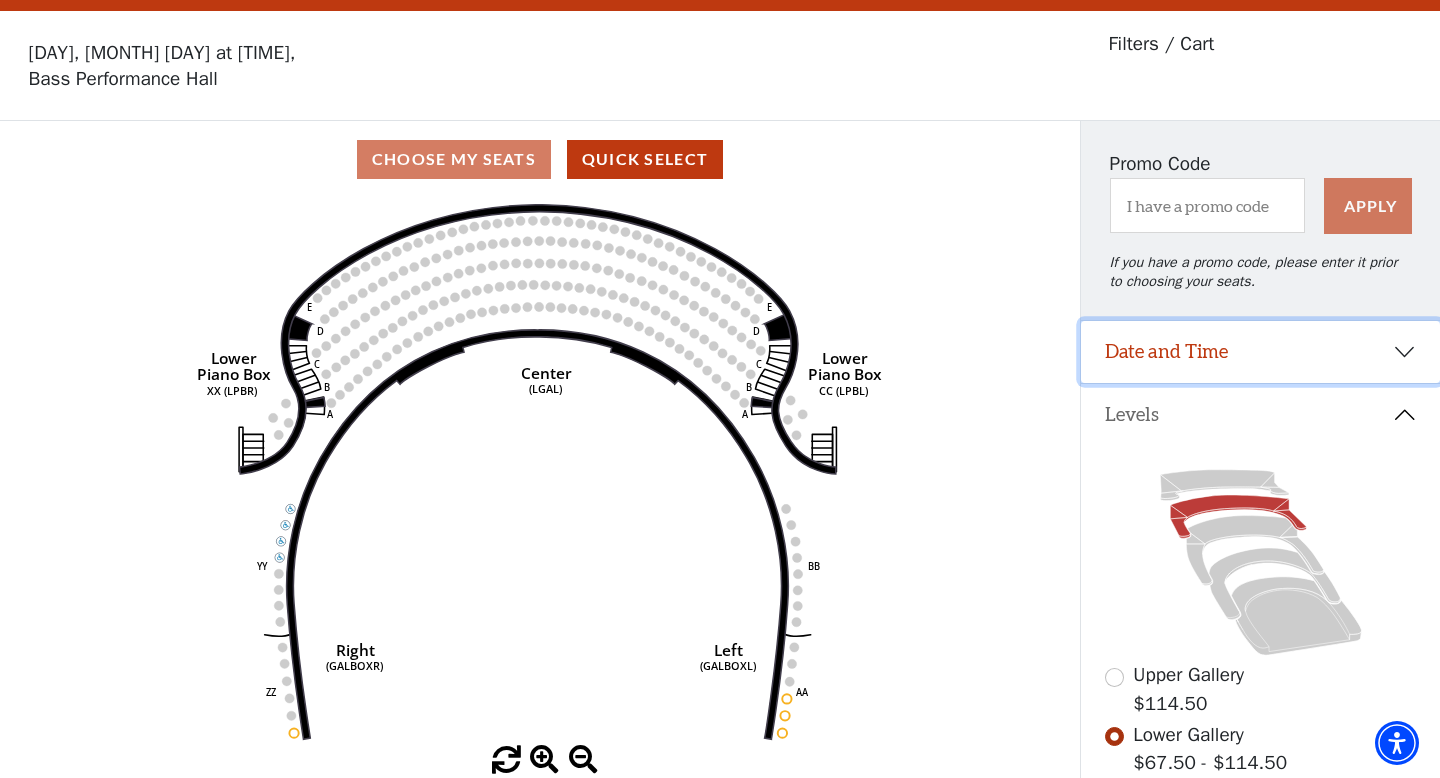 click on "Date and Time" at bounding box center (1260, 352) 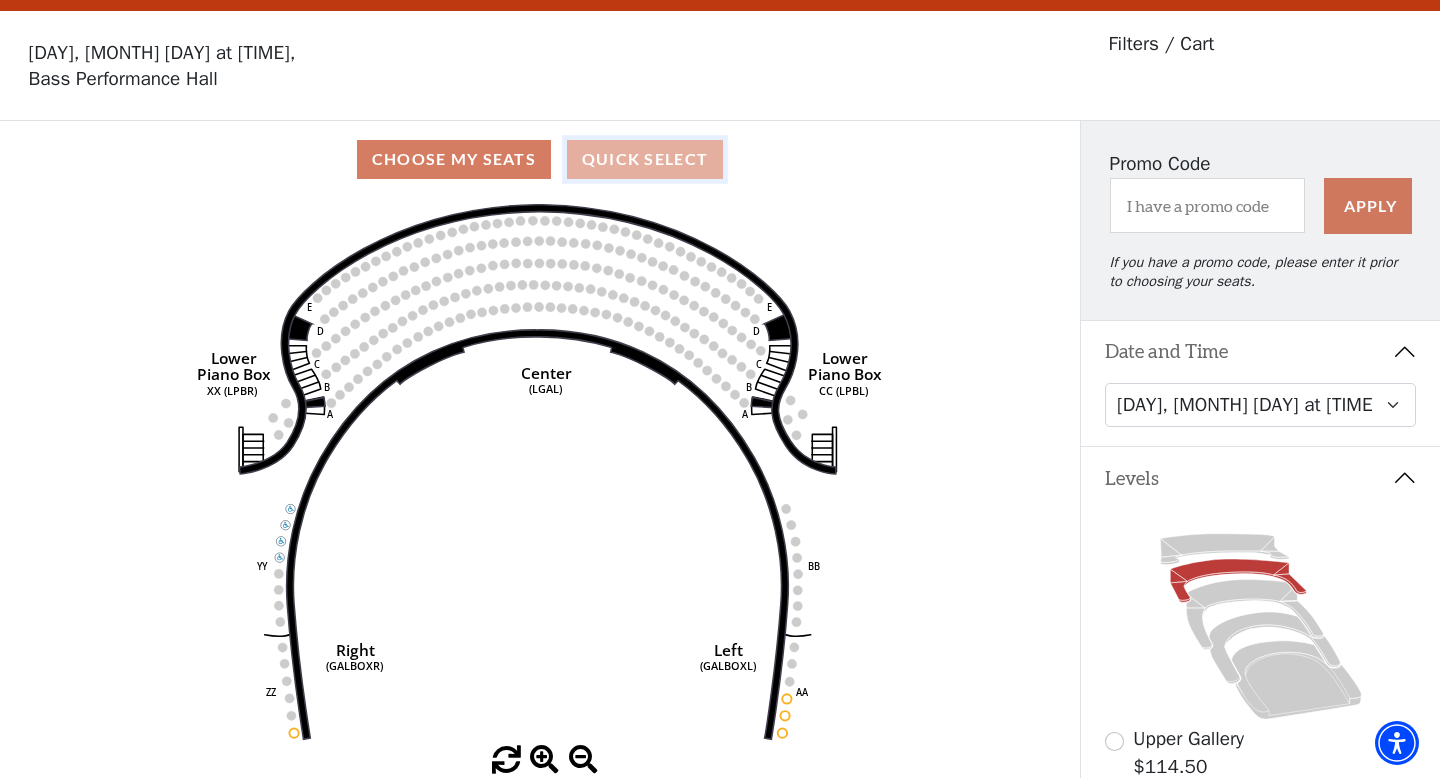 click on "Quick Select" at bounding box center [645, 159] 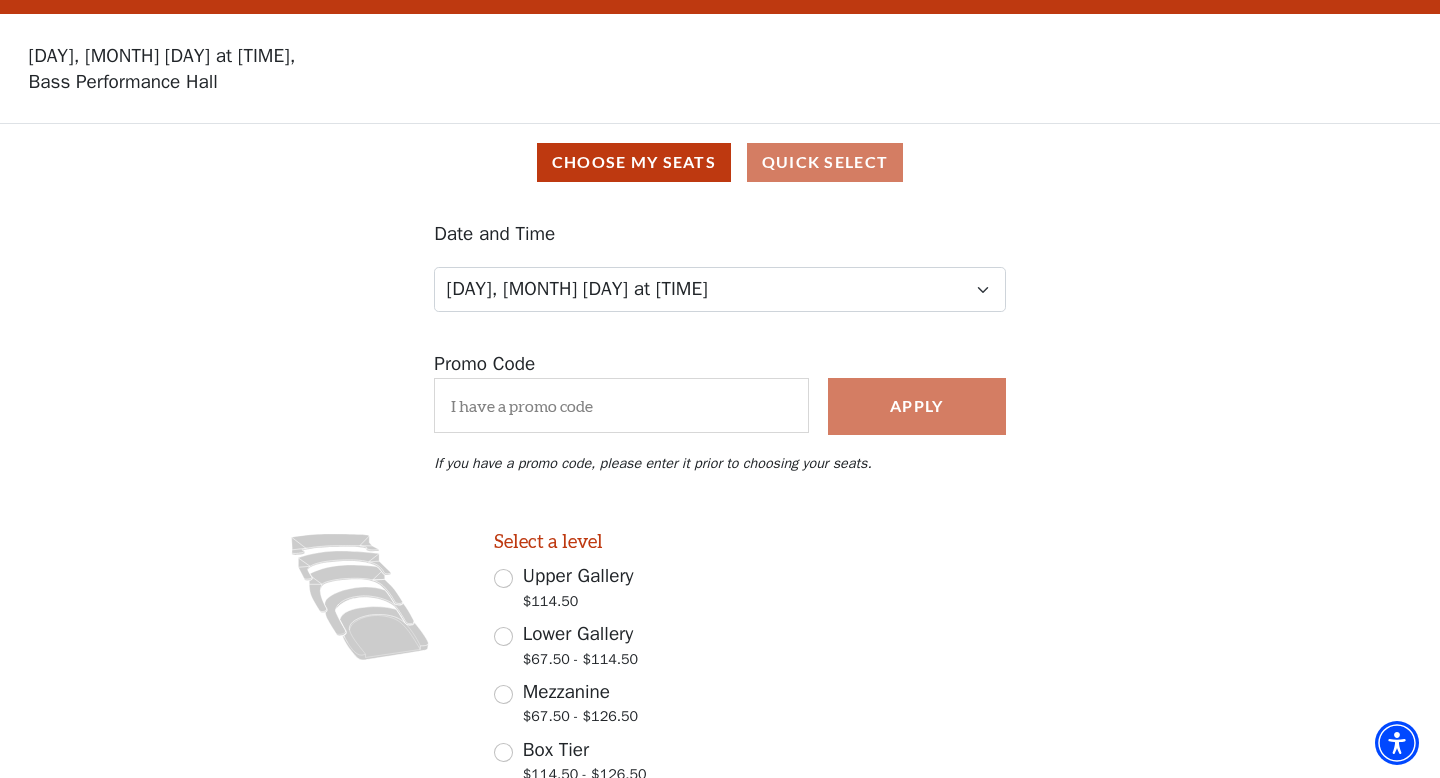 scroll, scrollTop: 49, scrollLeft: 0, axis: vertical 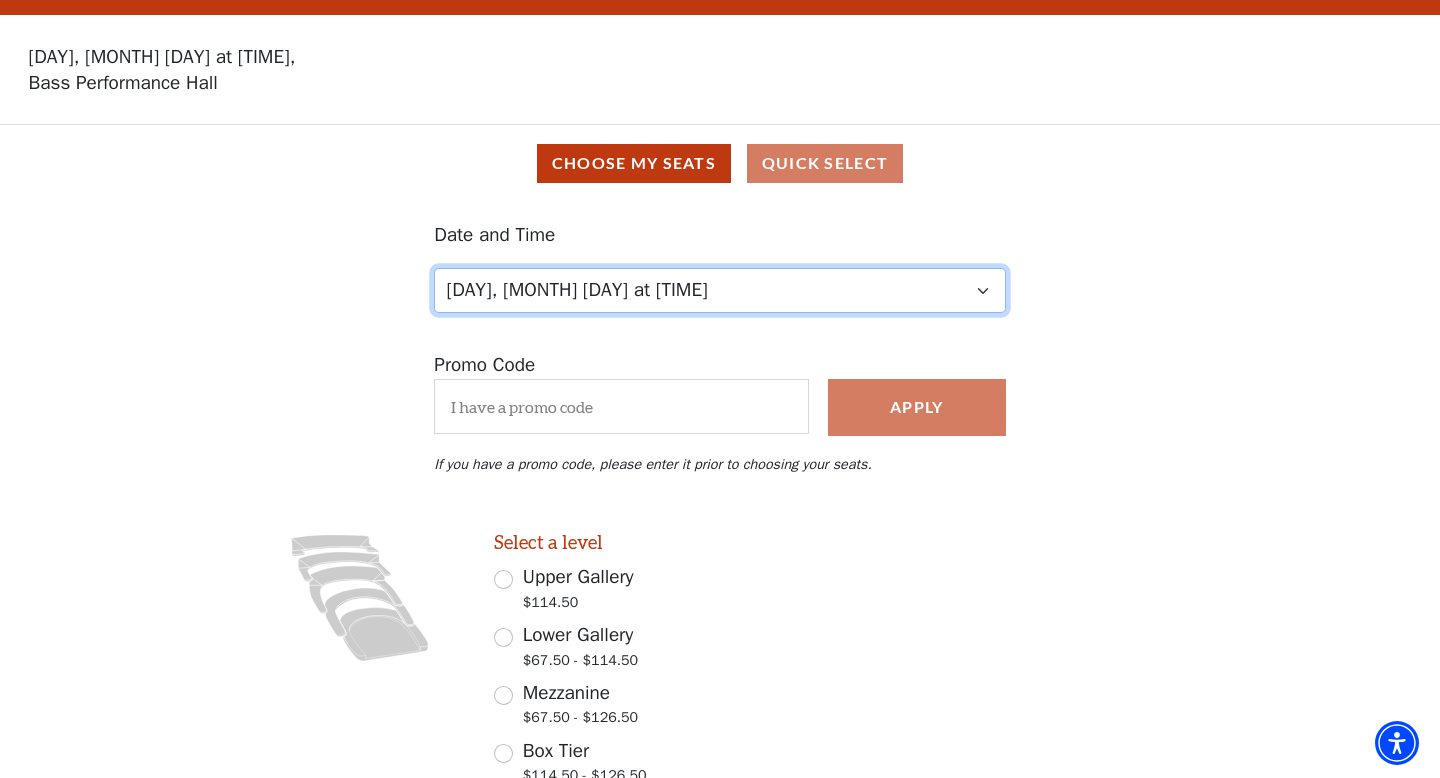 click on "Friday, August 8 at 7:30 PM Saturday, August 9 at 1:30 PM Saturday, August 9 at 7:30 PM Sunday, August 10 at 1:30 PM Sunday, August 10 at 6:30 PM" at bounding box center [720, 290] 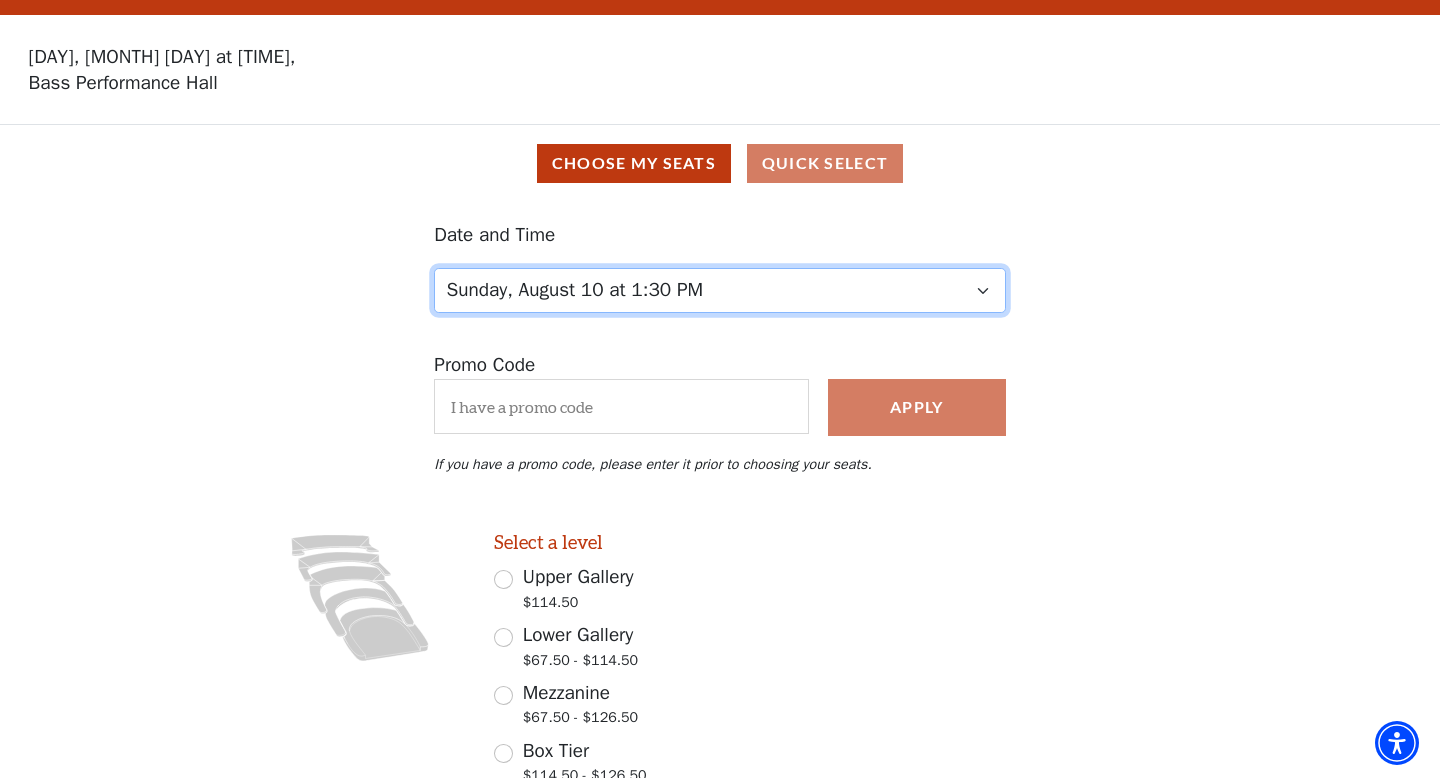 click on "Friday, August 8 at 7:30 PM Saturday, August 9 at 1:30 PM Saturday, August 9 at 7:30 PM Sunday, August 10 at 1:30 PM Sunday, August 10 at 6:30 PM" at bounding box center [720, 290] 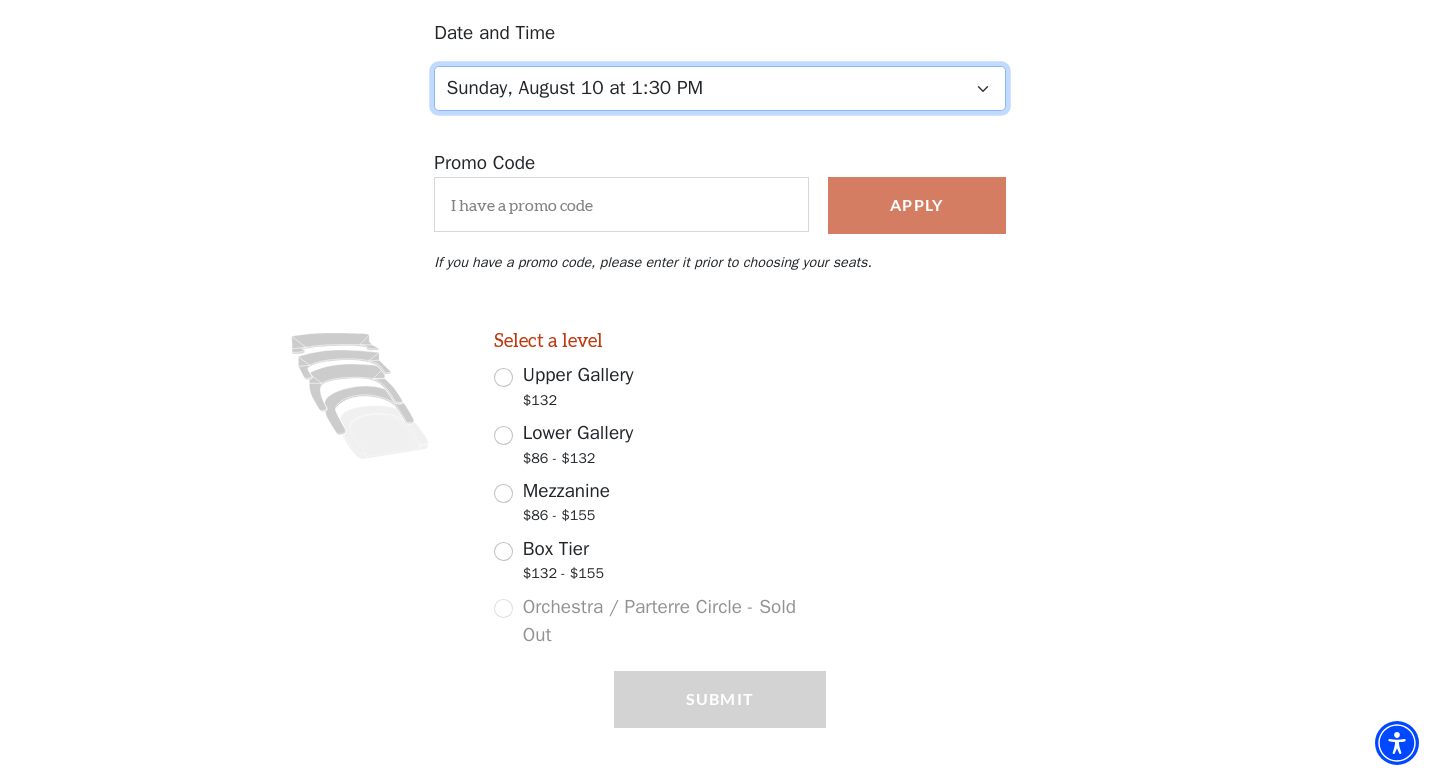 scroll, scrollTop: 268, scrollLeft: 0, axis: vertical 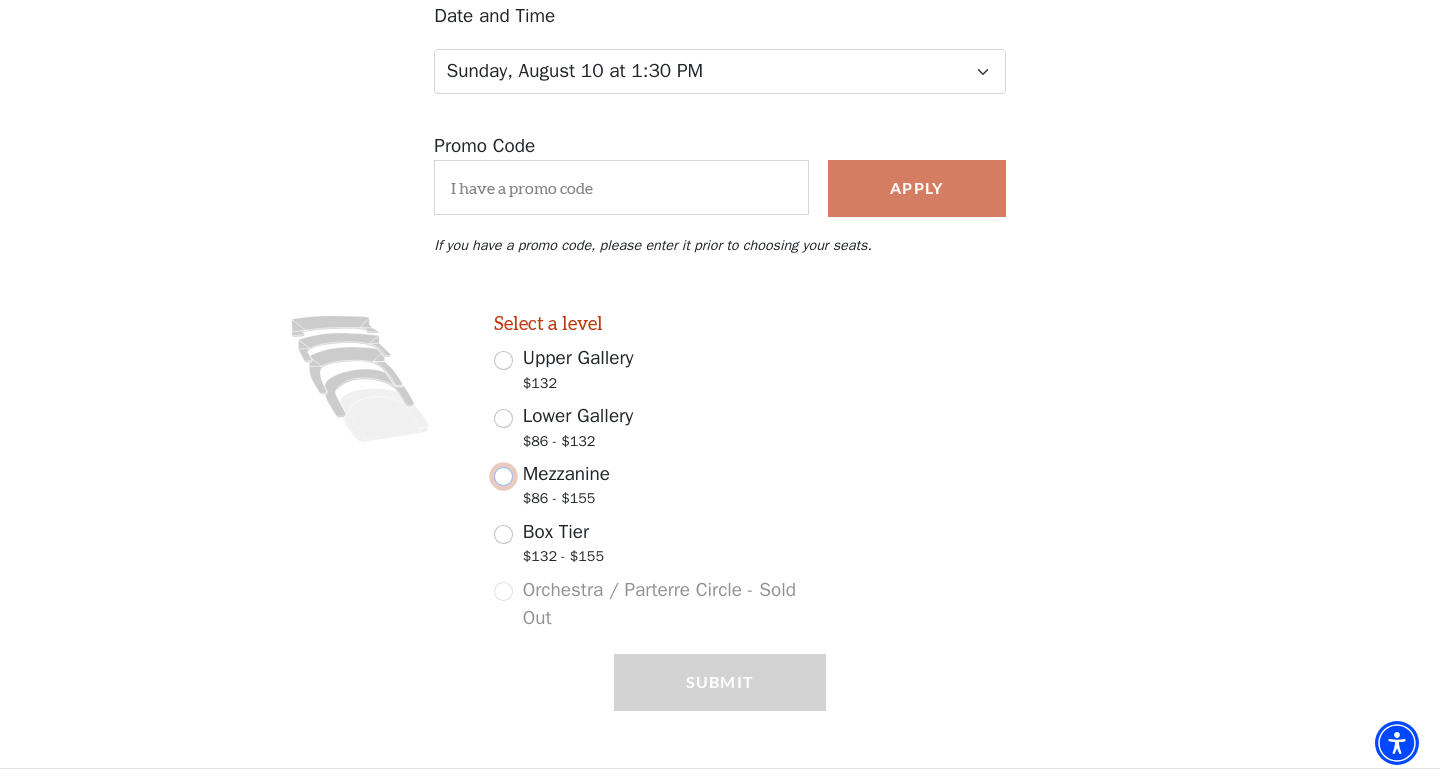 click on "Mezzanine     $86 - $155" at bounding box center [503, 476] 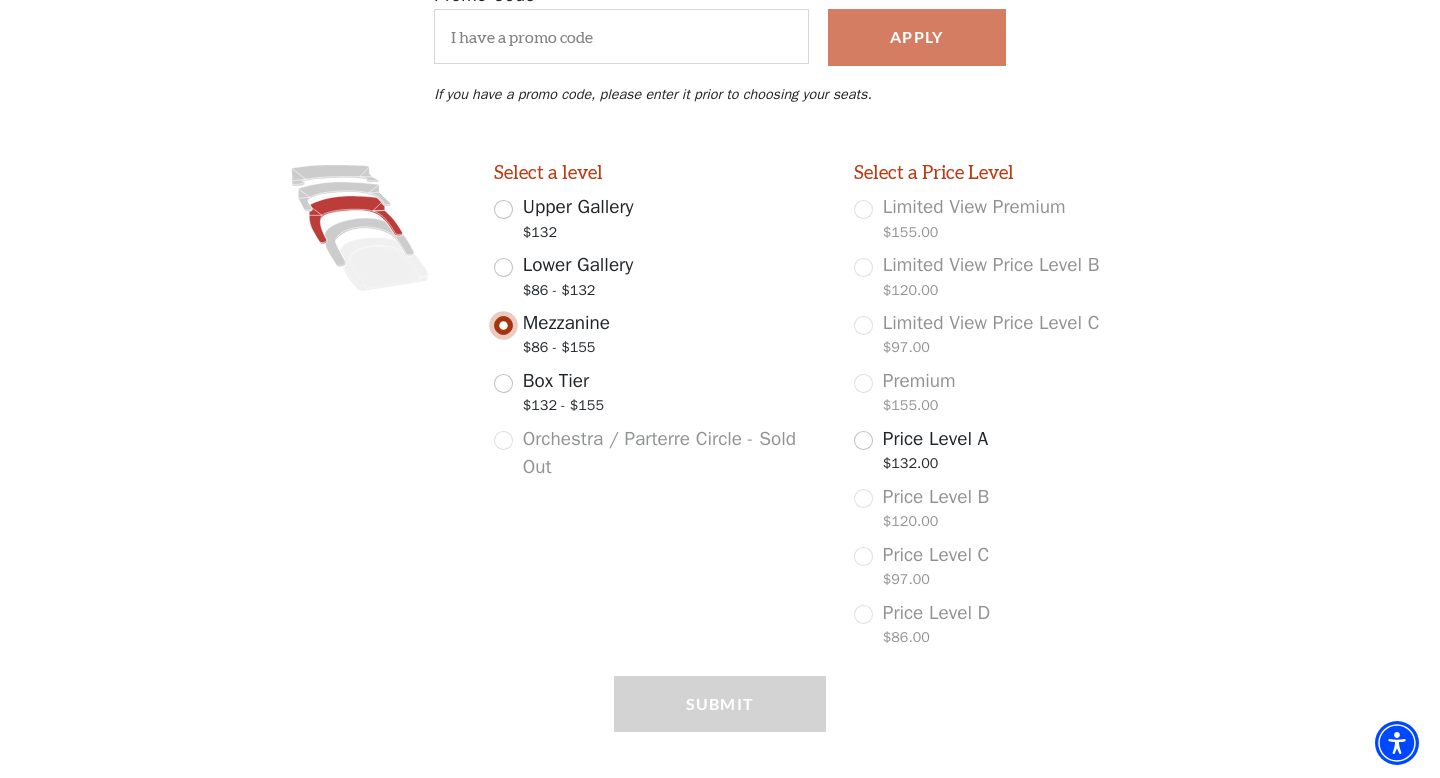 scroll, scrollTop: 441, scrollLeft: 0, axis: vertical 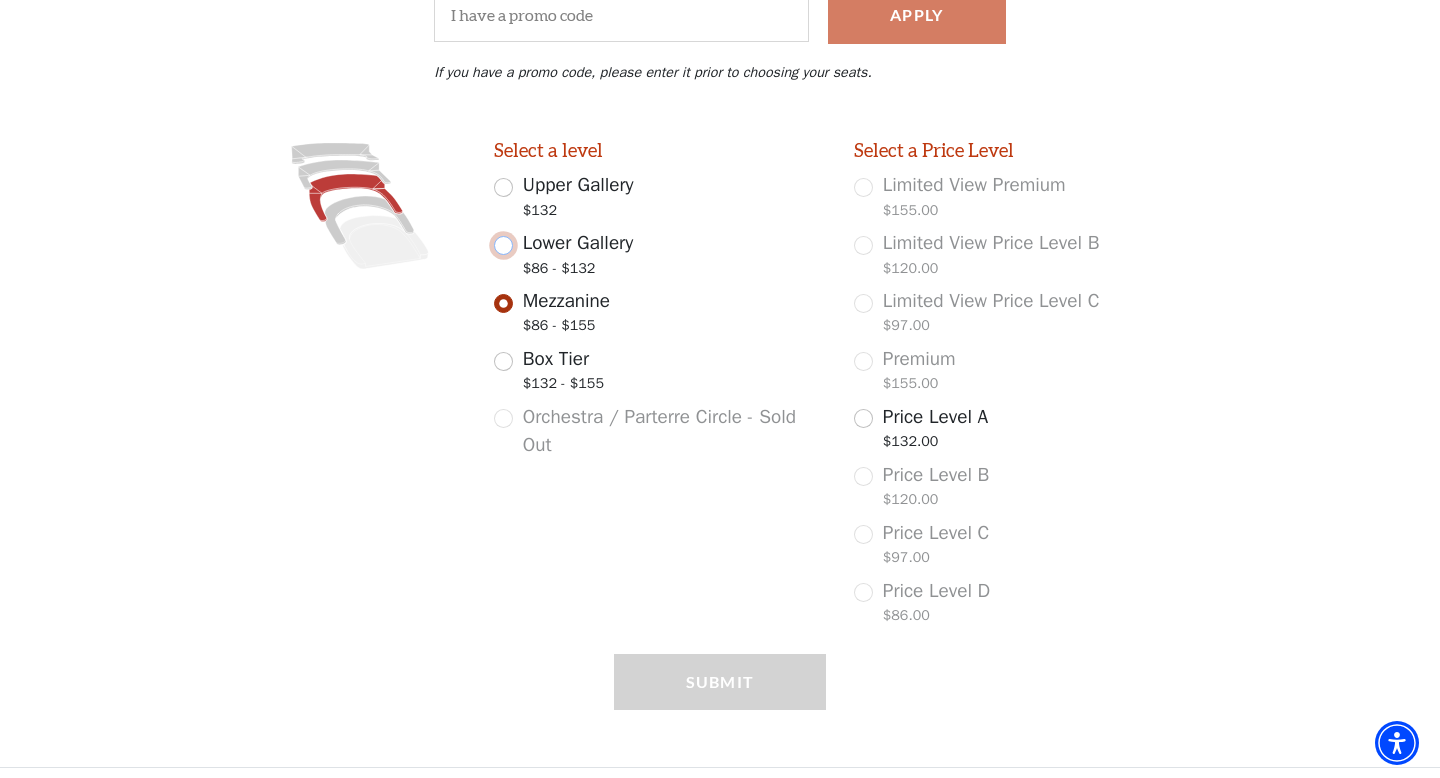 click on "Lower Gallery     $86 - $132" at bounding box center (503, 245) 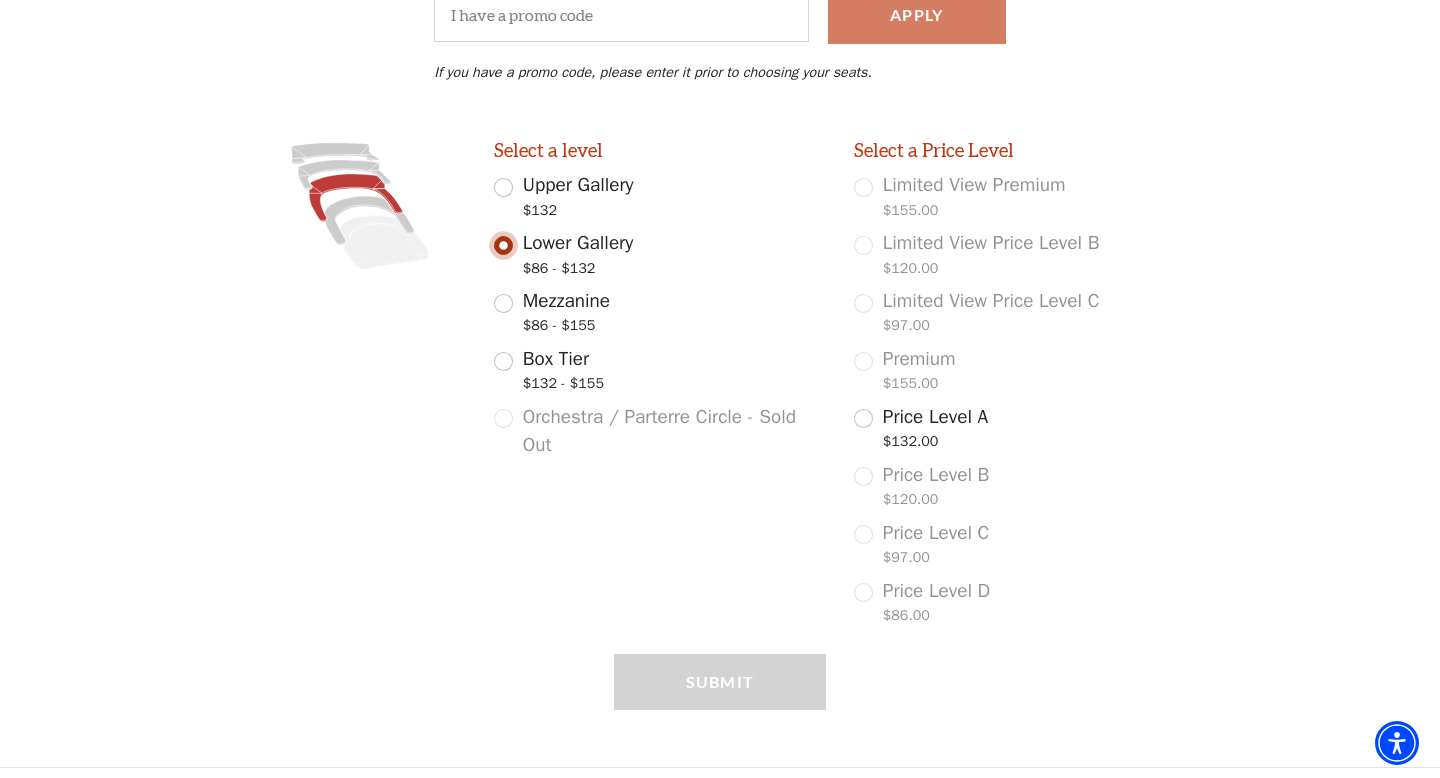 scroll, scrollTop: 268, scrollLeft: 0, axis: vertical 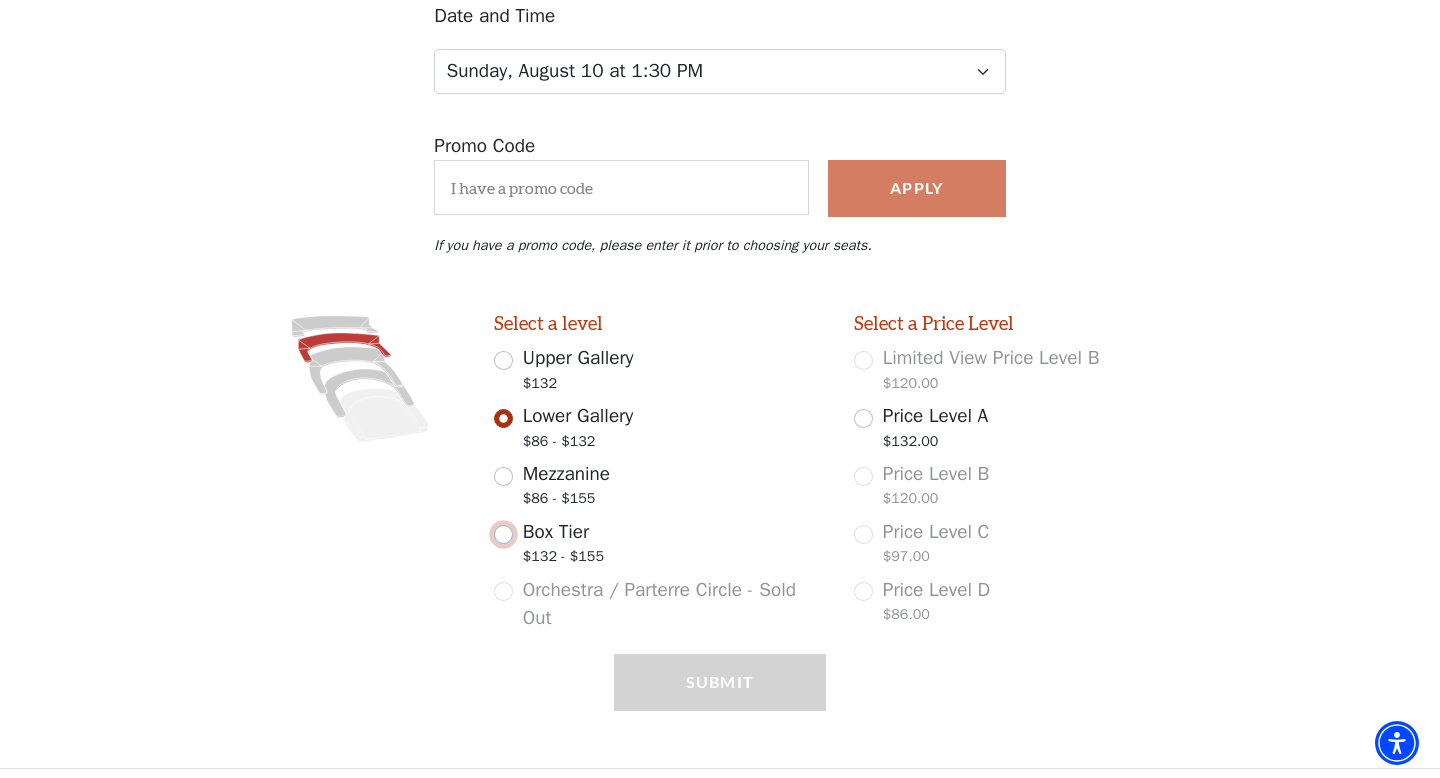 click on "Box Tier     $132 - $155" at bounding box center [503, 534] 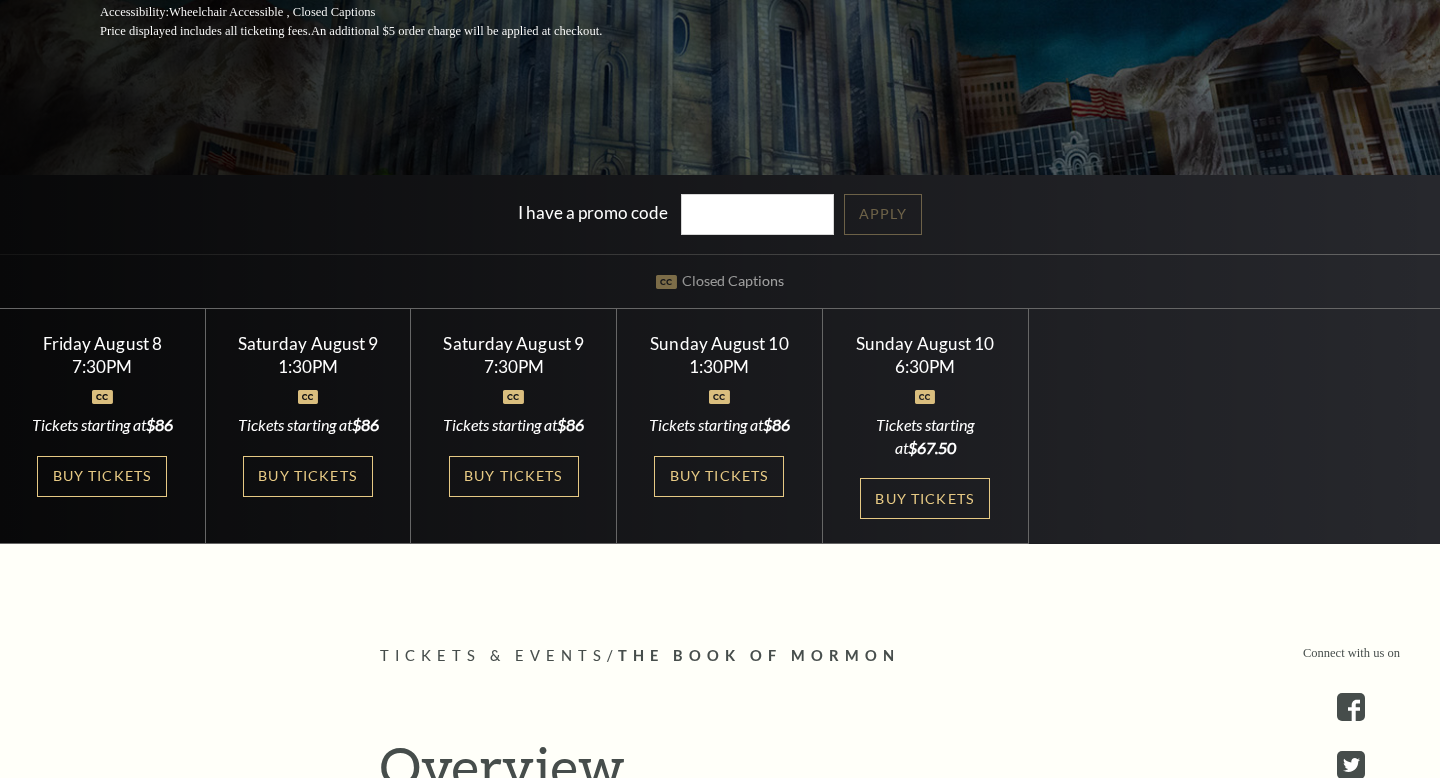 scroll, scrollTop: 436, scrollLeft: 0, axis: vertical 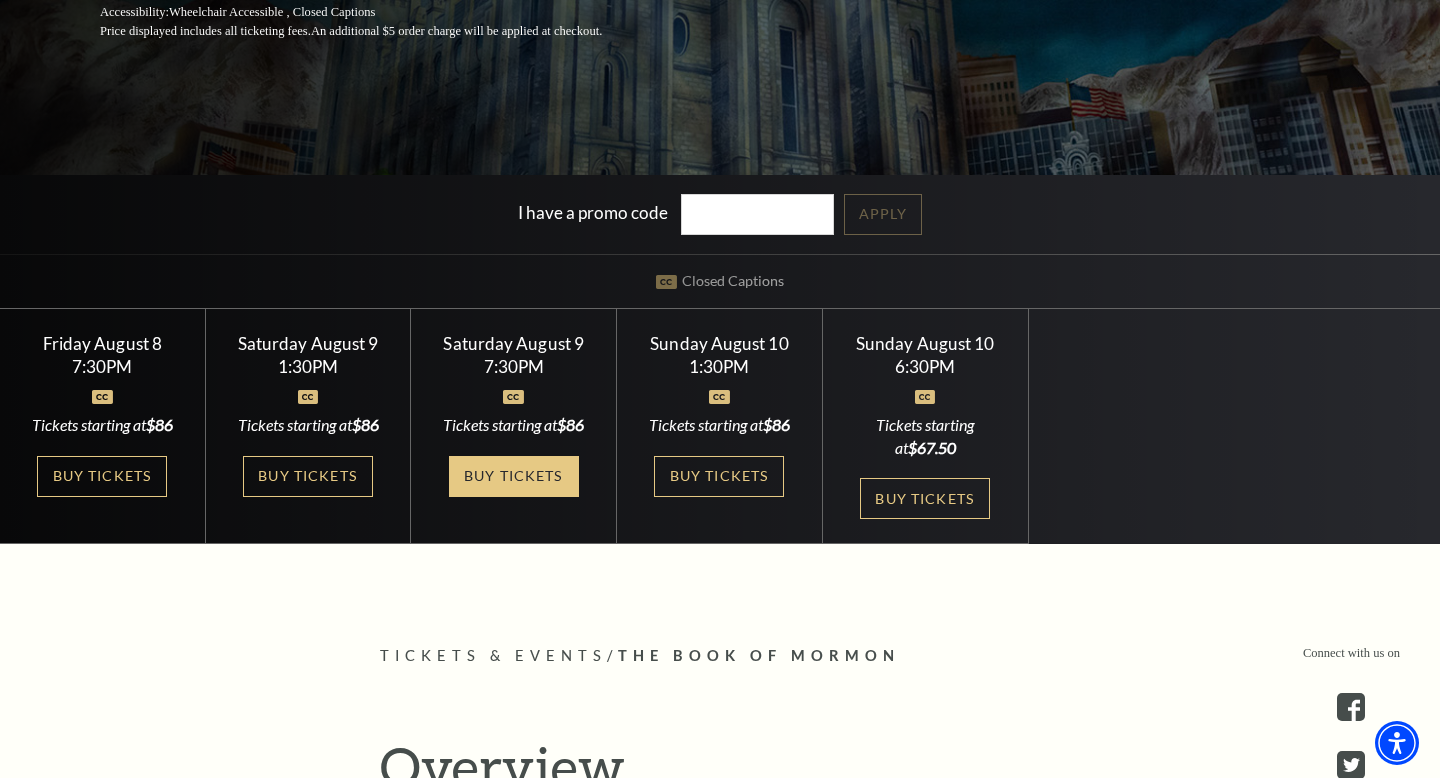 click on "Buy Tickets" at bounding box center (514, 476) 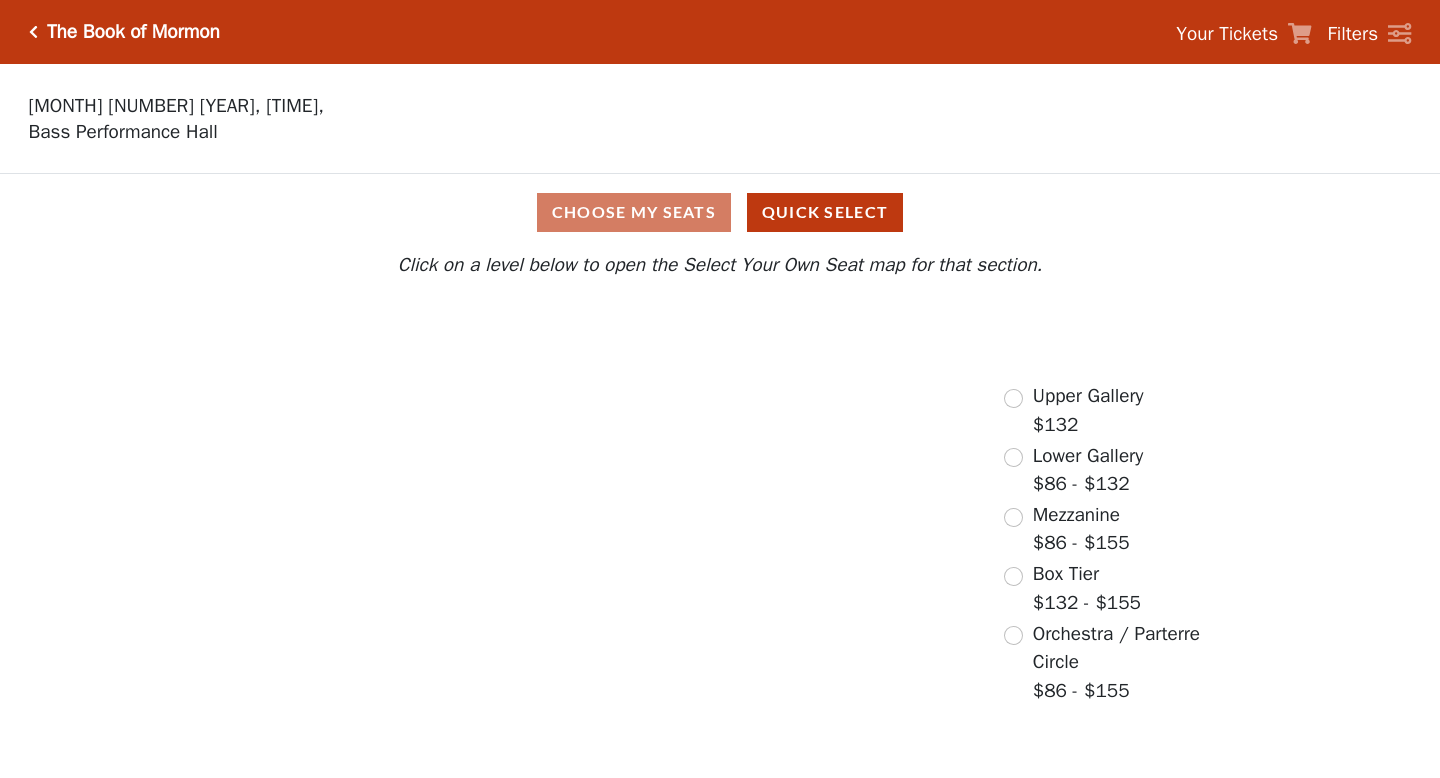 scroll, scrollTop: 0, scrollLeft: 0, axis: both 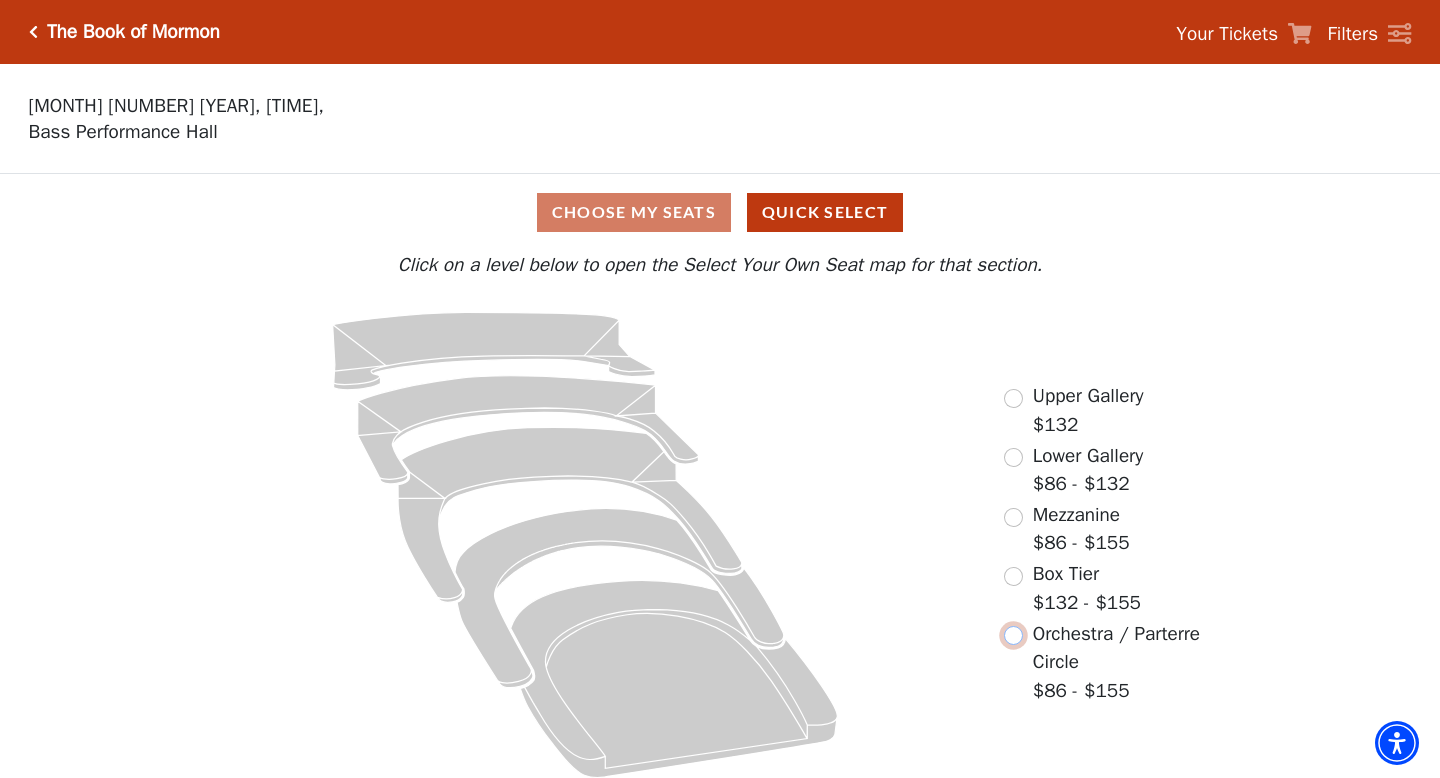 click at bounding box center [1013, 635] 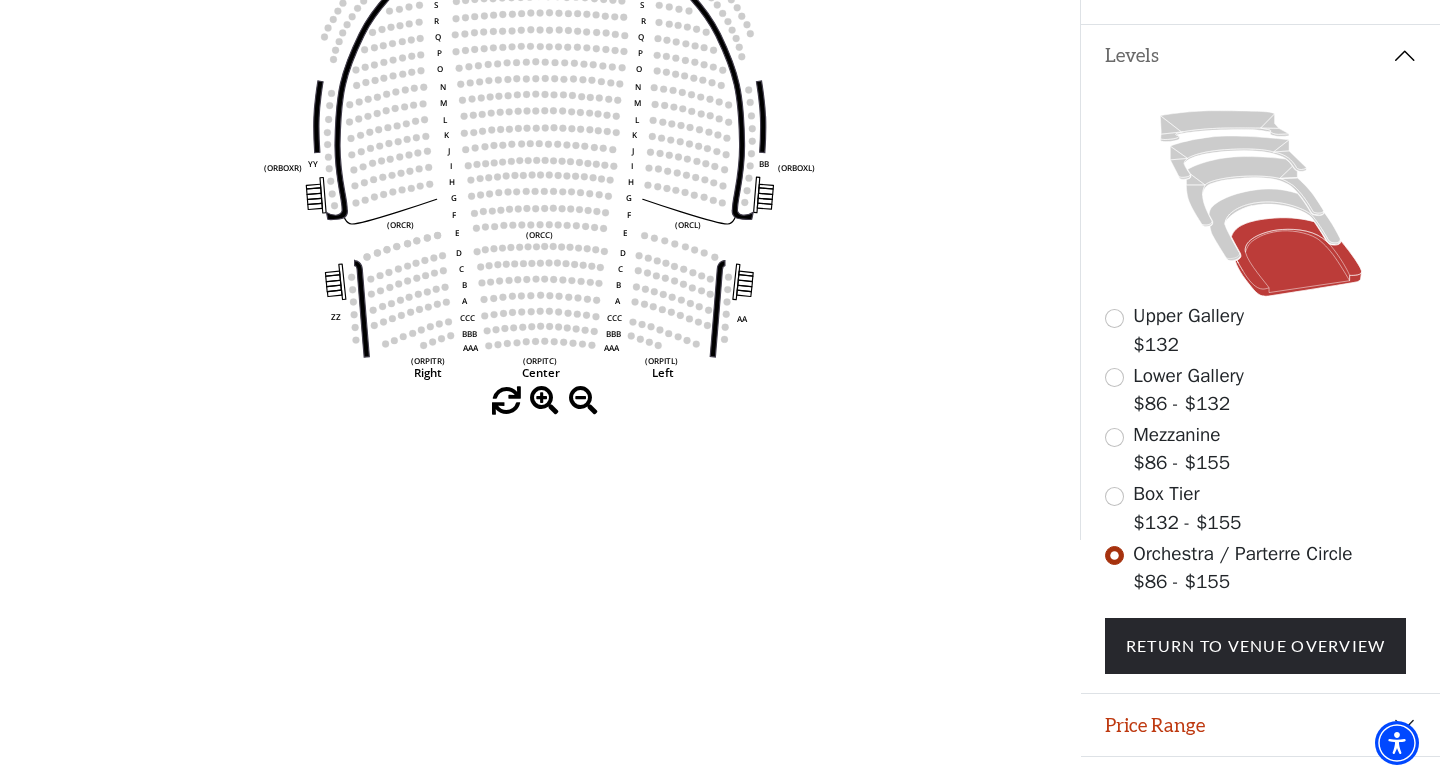 scroll, scrollTop: 413, scrollLeft: 0, axis: vertical 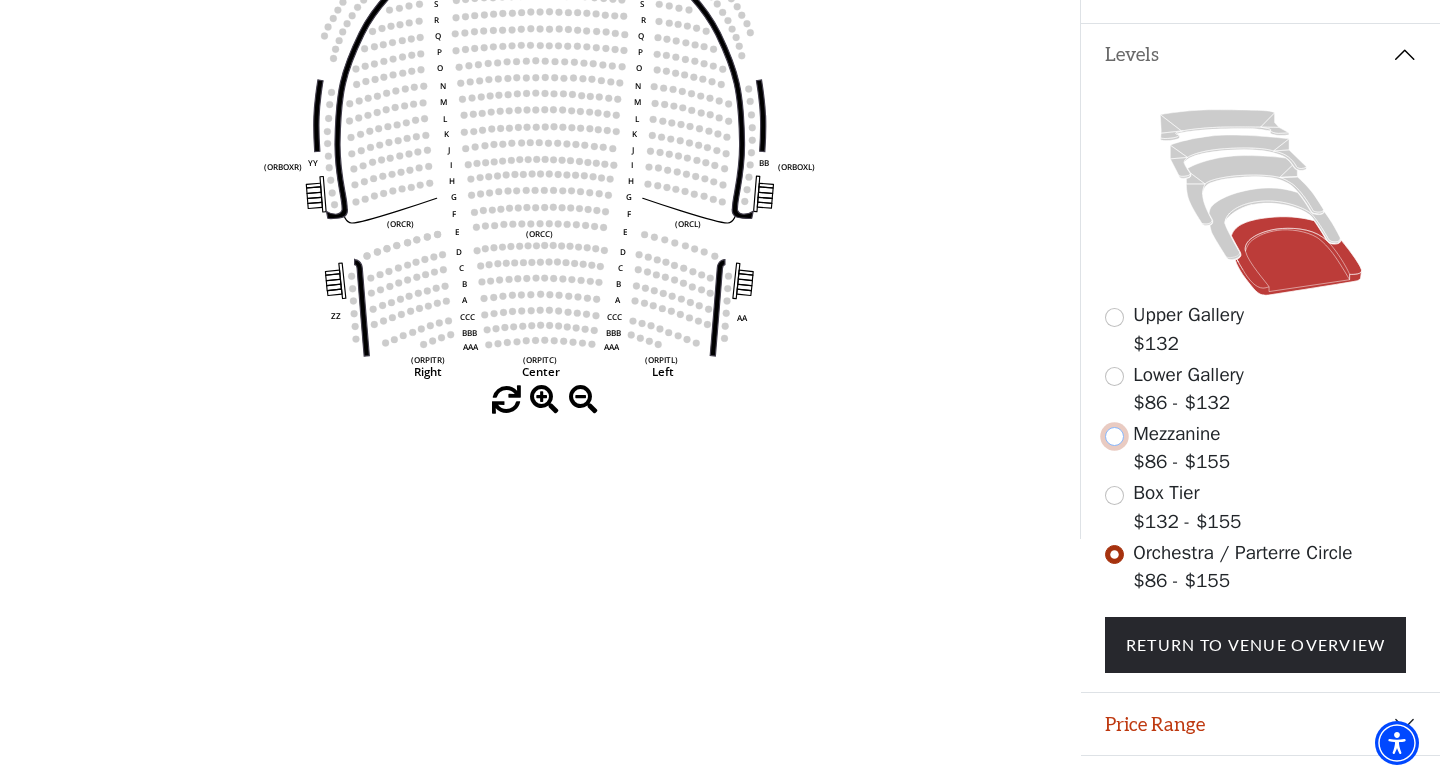 click at bounding box center (1114, 436) 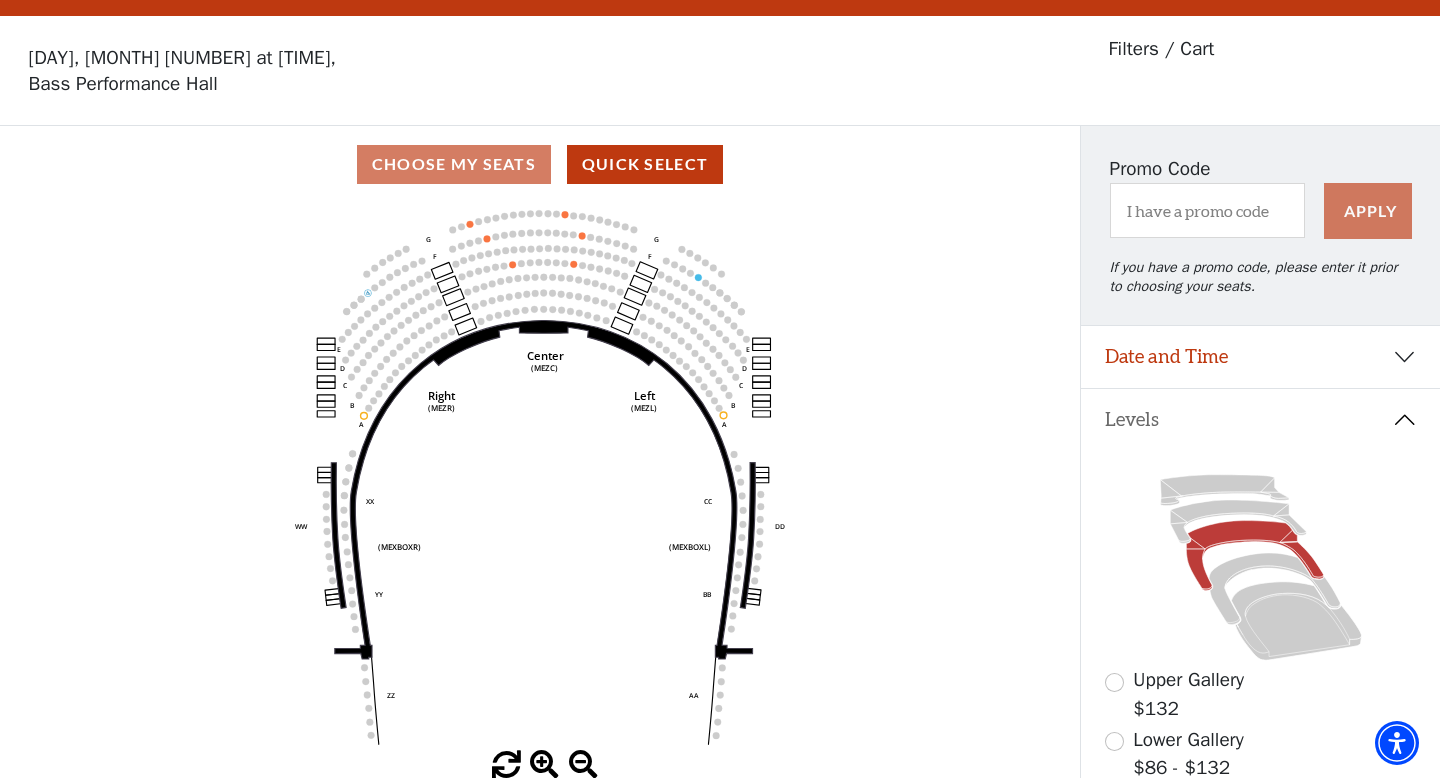 scroll, scrollTop: 92, scrollLeft: 0, axis: vertical 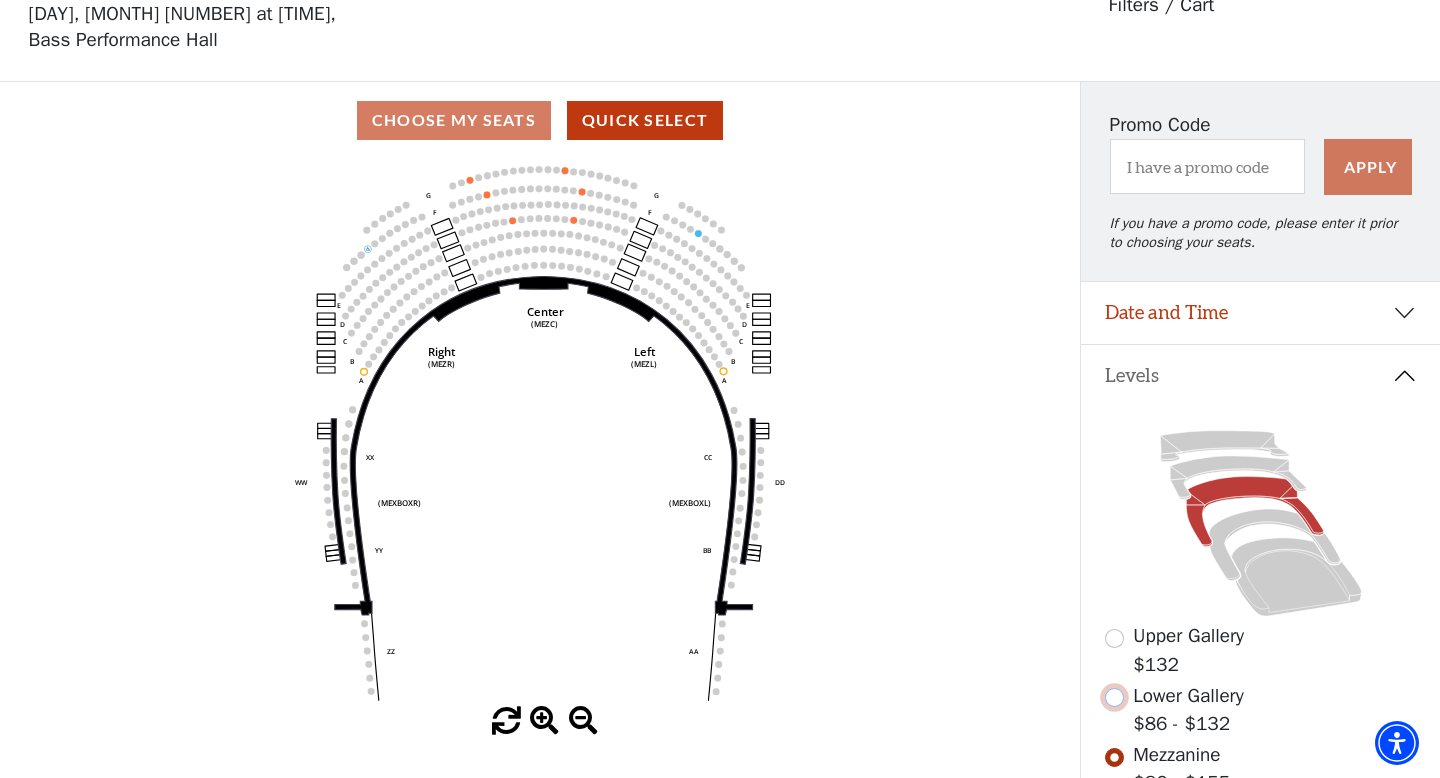 click at bounding box center [1114, 697] 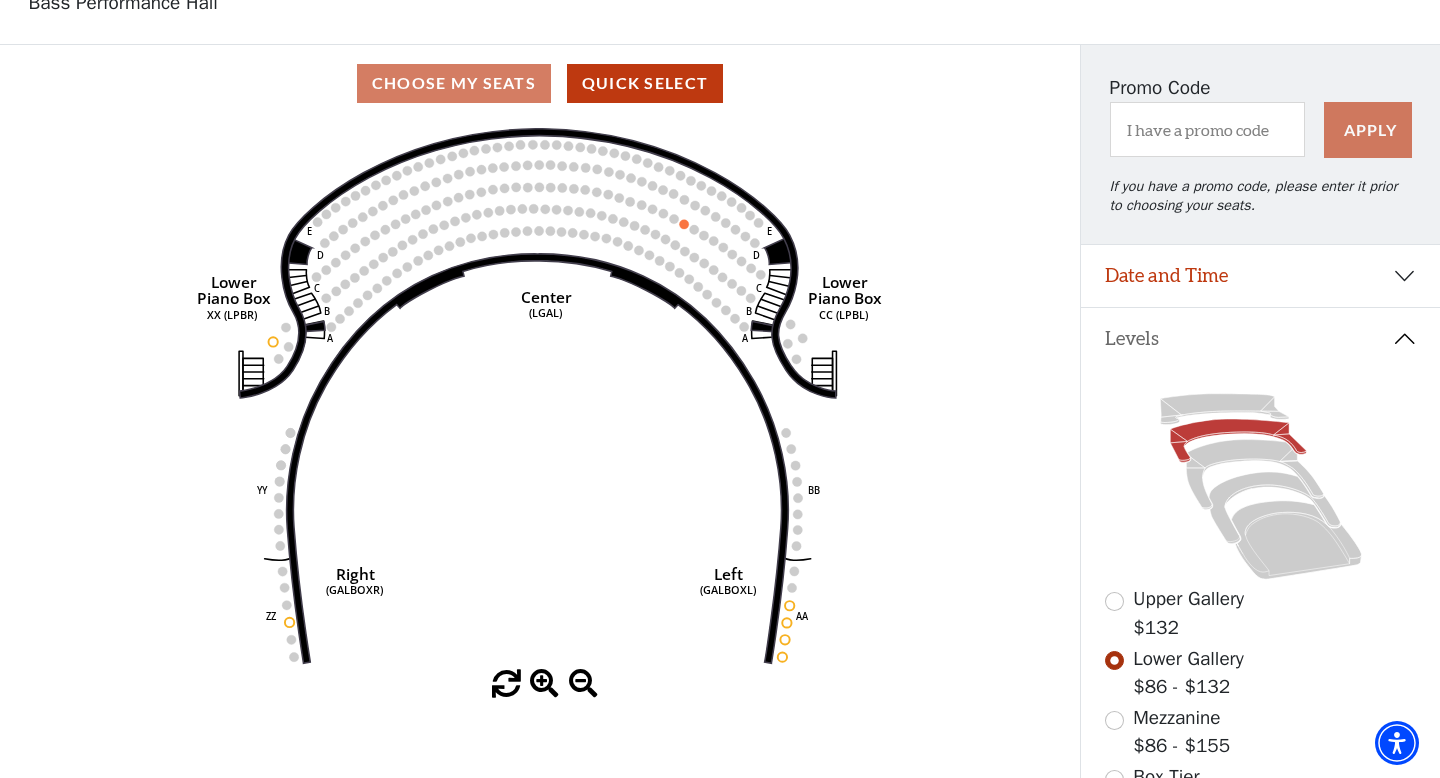 scroll, scrollTop: 110, scrollLeft: 0, axis: vertical 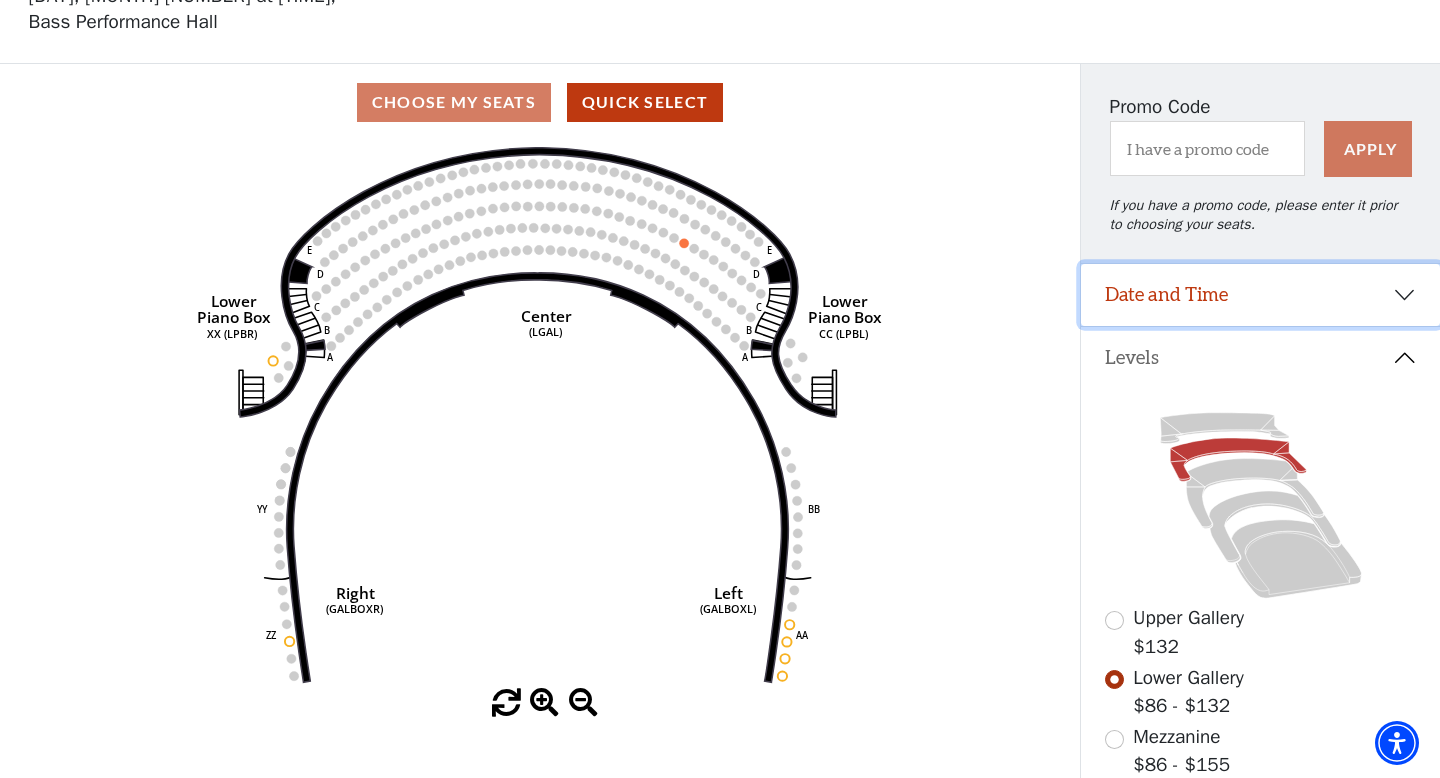 click on "Date and Time" at bounding box center (1260, 295) 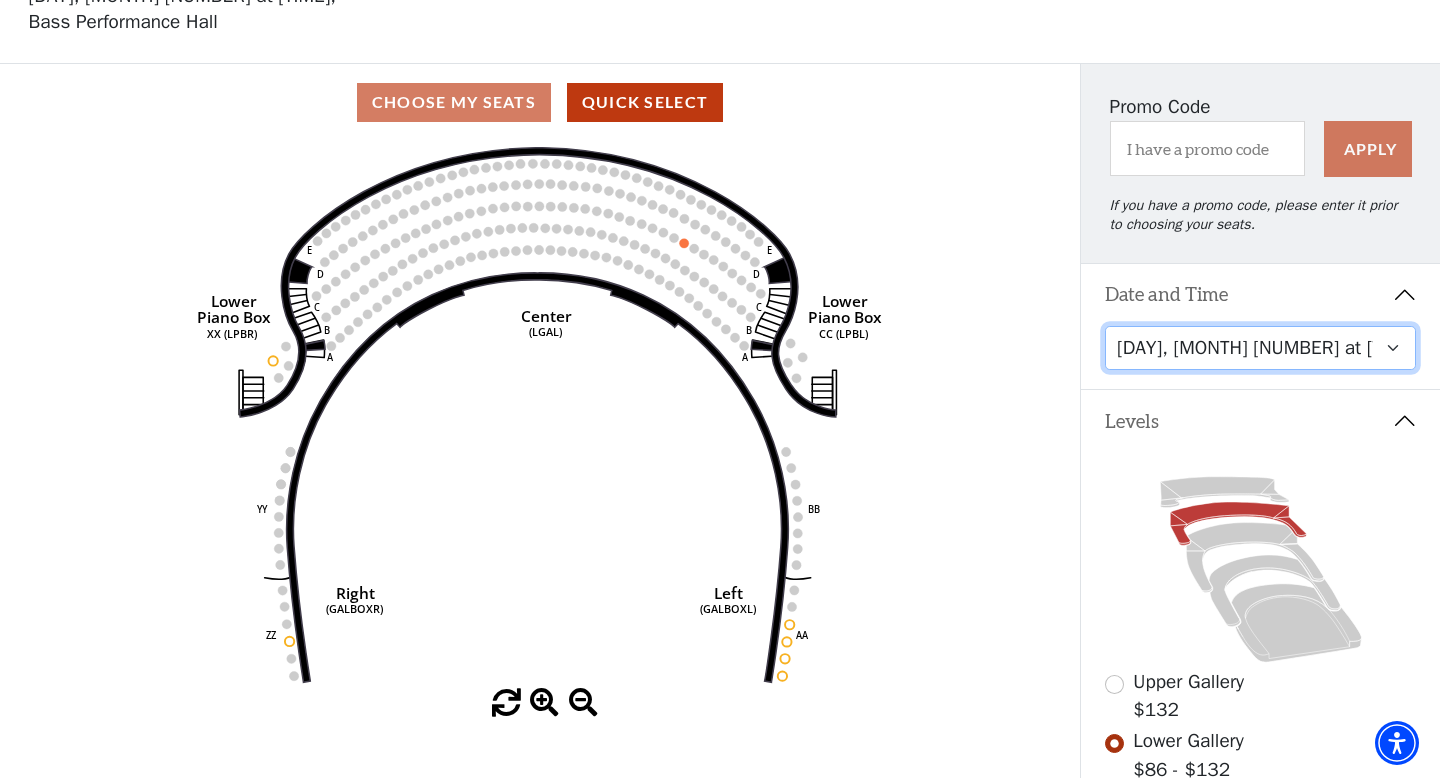 click on "Friday, August 8 at 7:30 PM Saturday, August 9 at 1:30 PM Saturday, August 9 at 7:30 PM Sunday, August 10 at 1:30 PM Sunday, August 10 at 6:30 PM" at bounding box center [1261, 348] 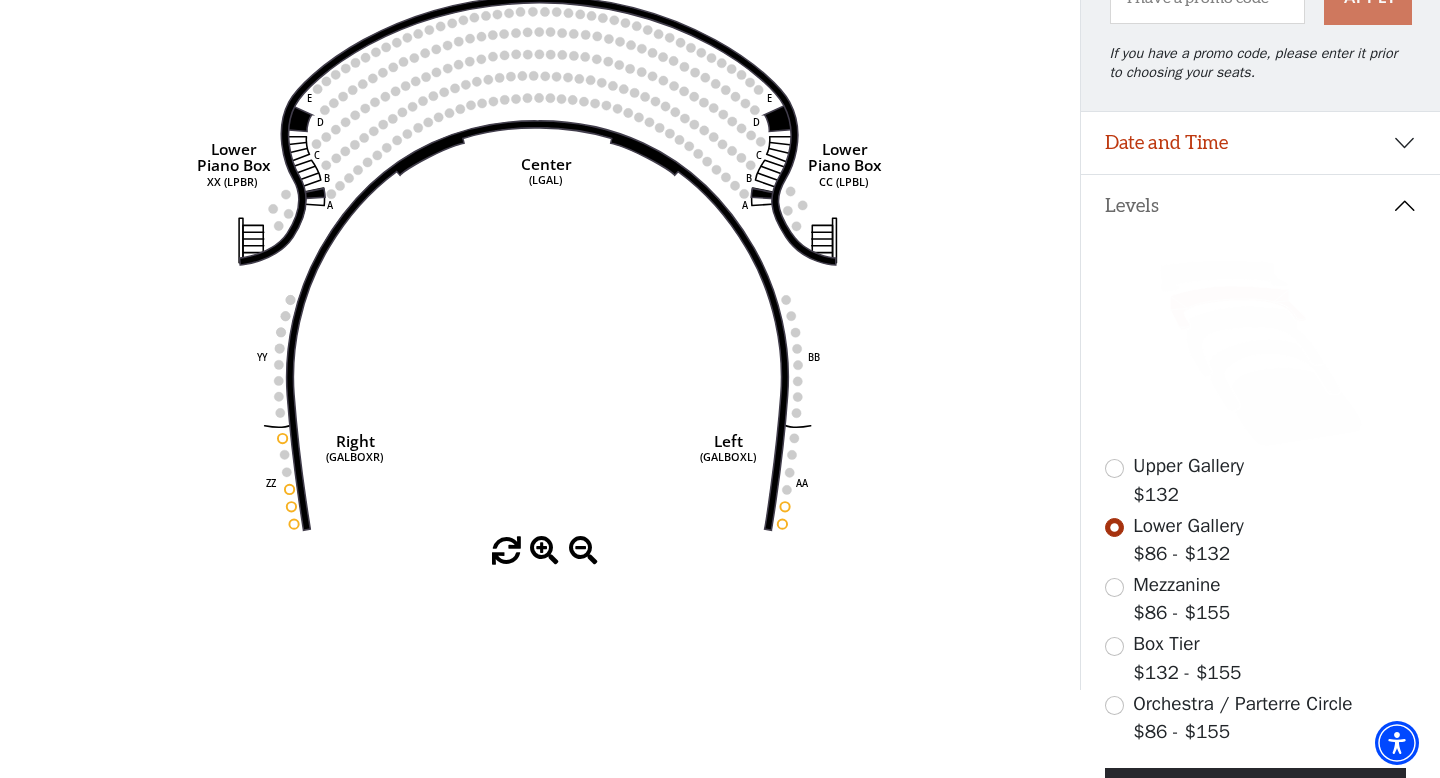 scroll, scrollTop: 266, scrollLeft: 0, axis: vertical 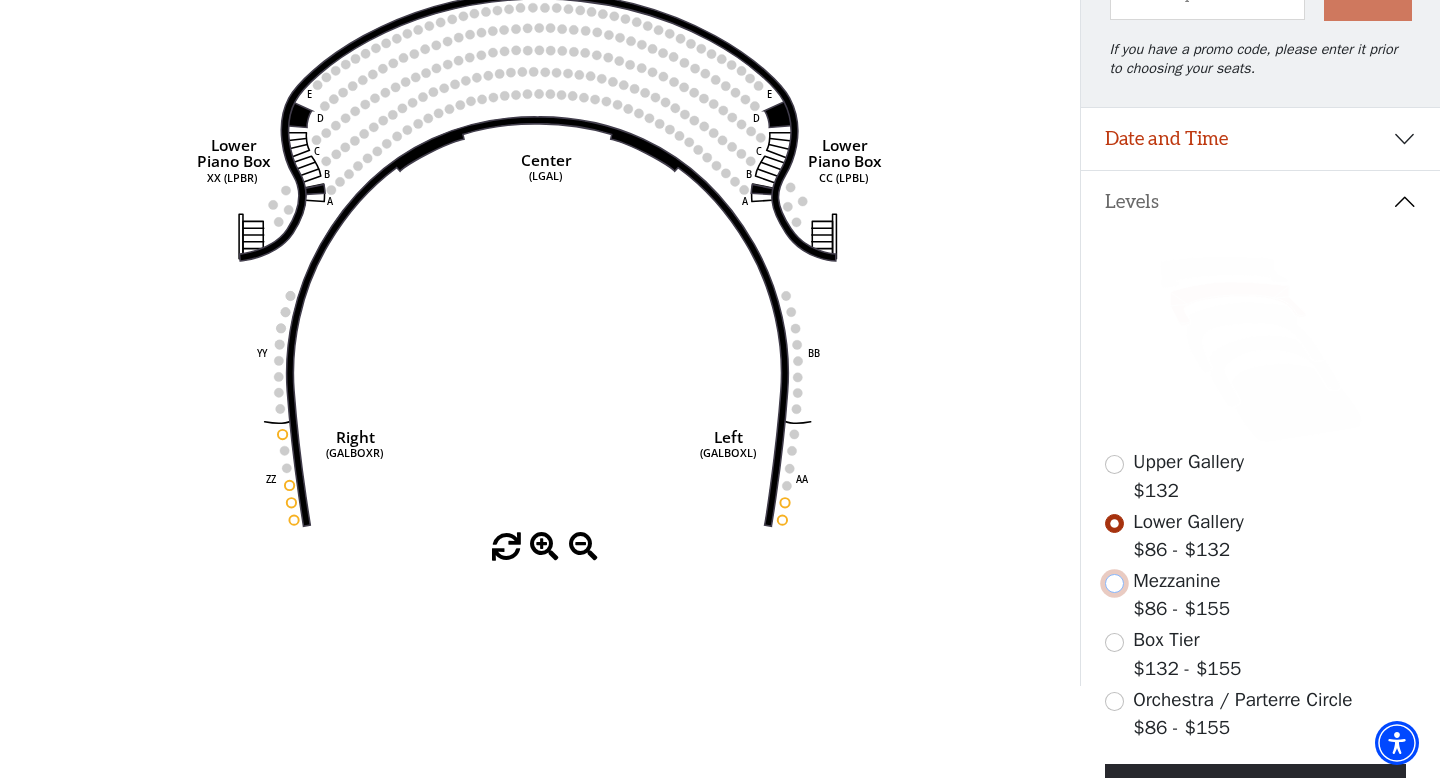 click at bounding box center (1114, 583) 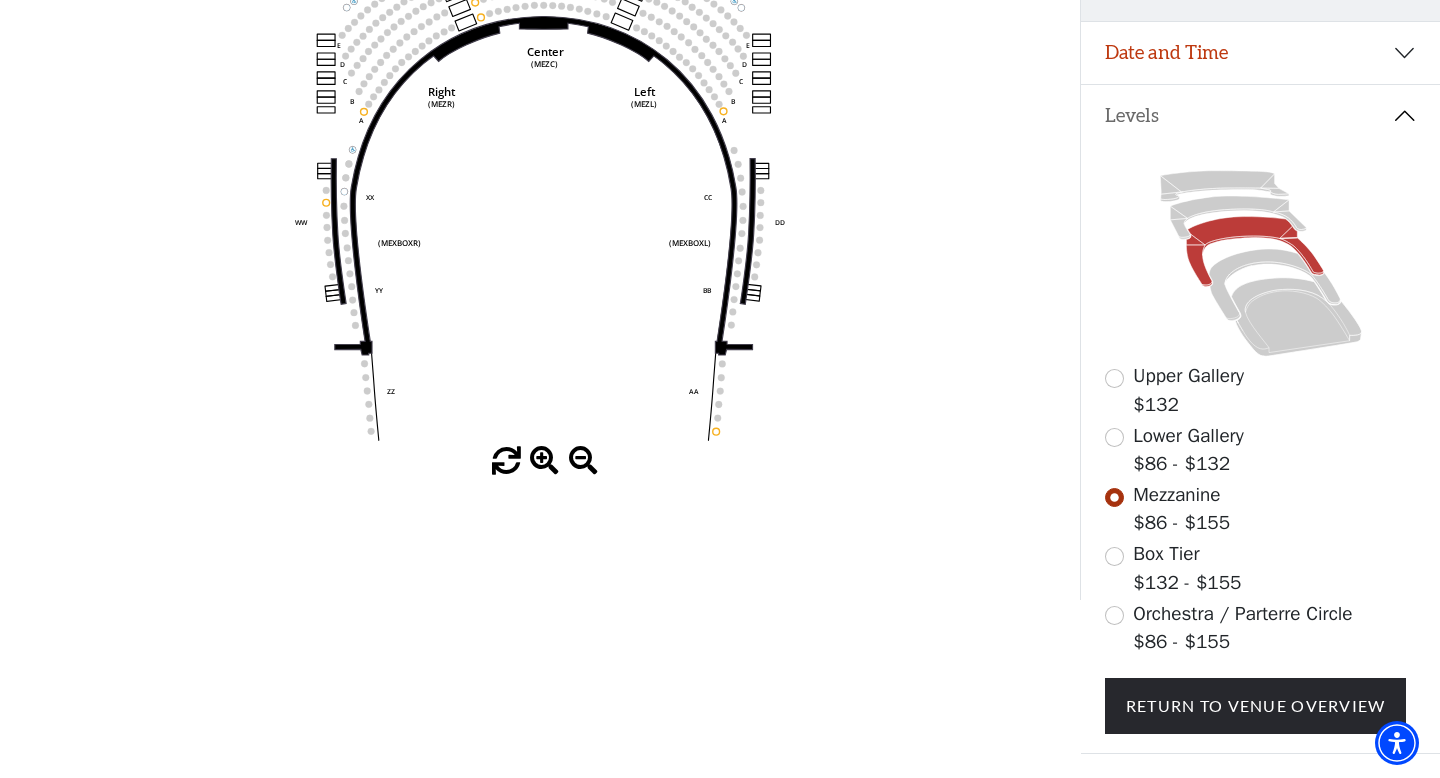 scroll, scrollTop: 354, scrollLeft: 0, axis: vertical 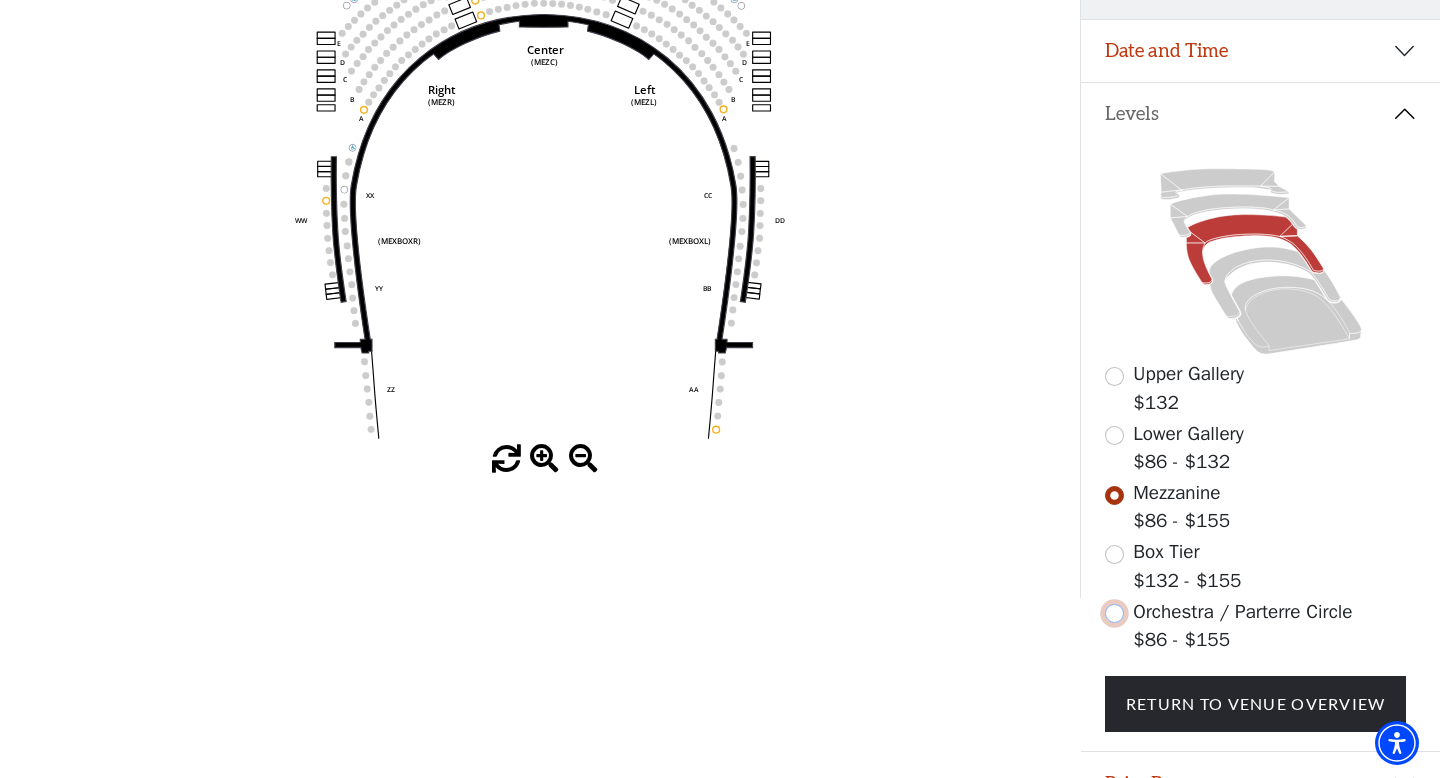 click at bounding box center (1114, 613) 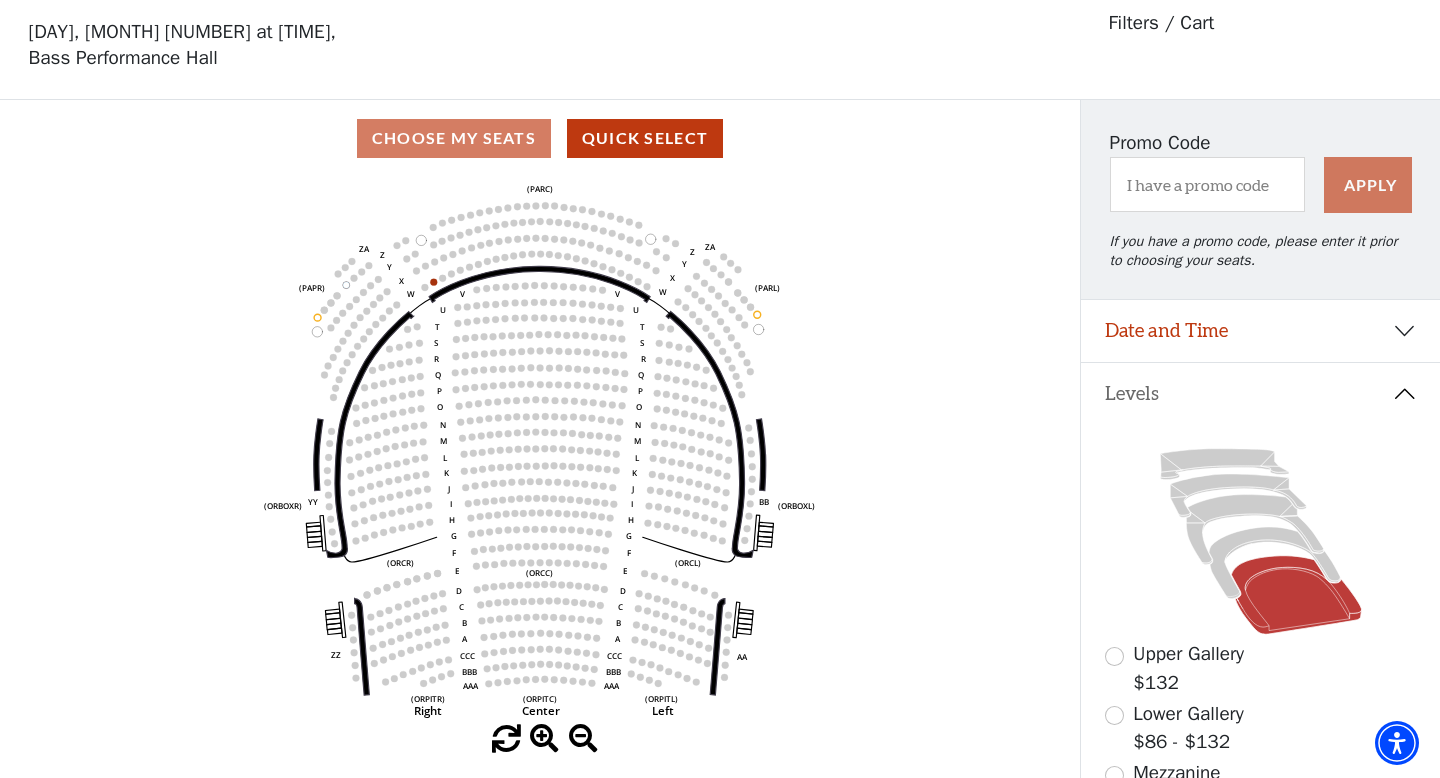 scroll, scrollTop: 79, scrollLeft: 0, axis: vertical 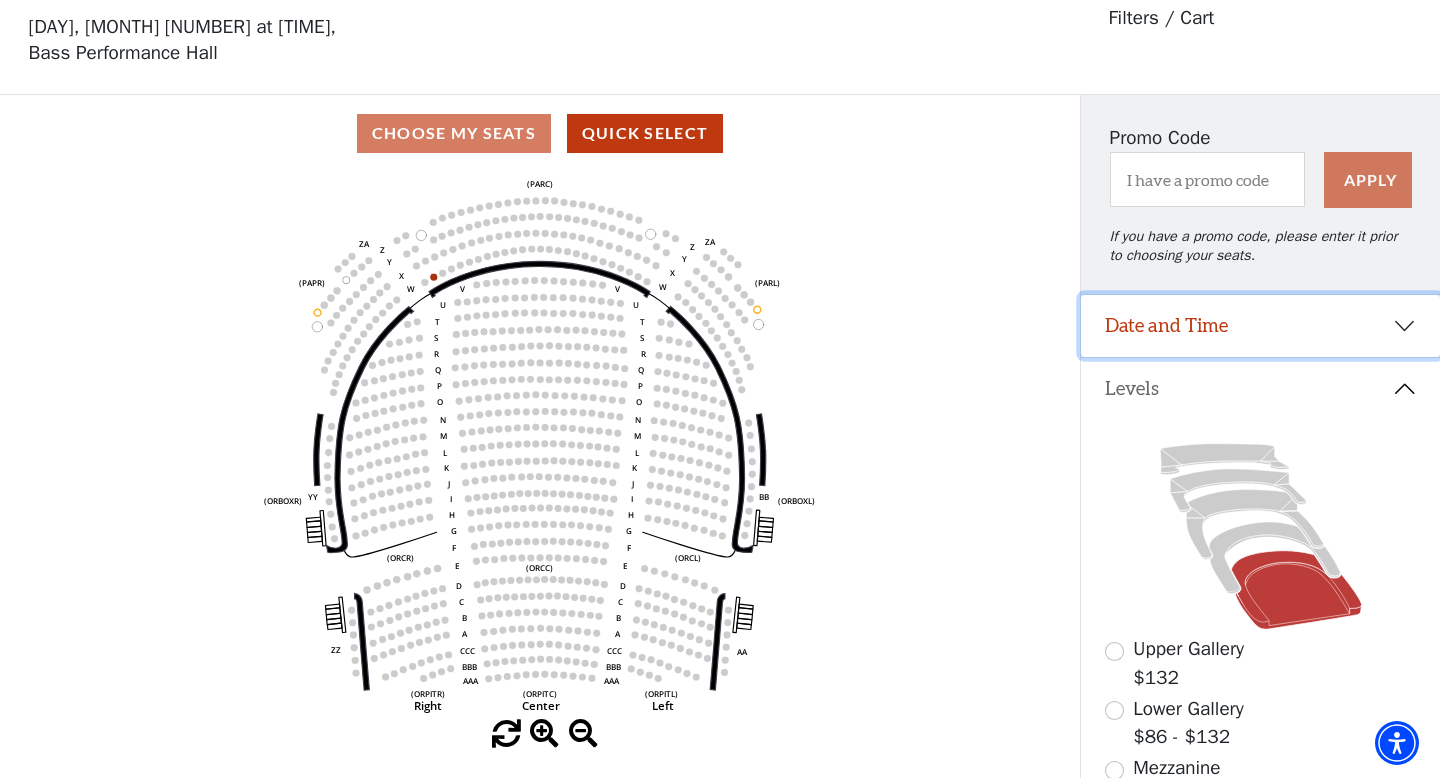 click on "Date and Time" at bounding box center (1260, 326) 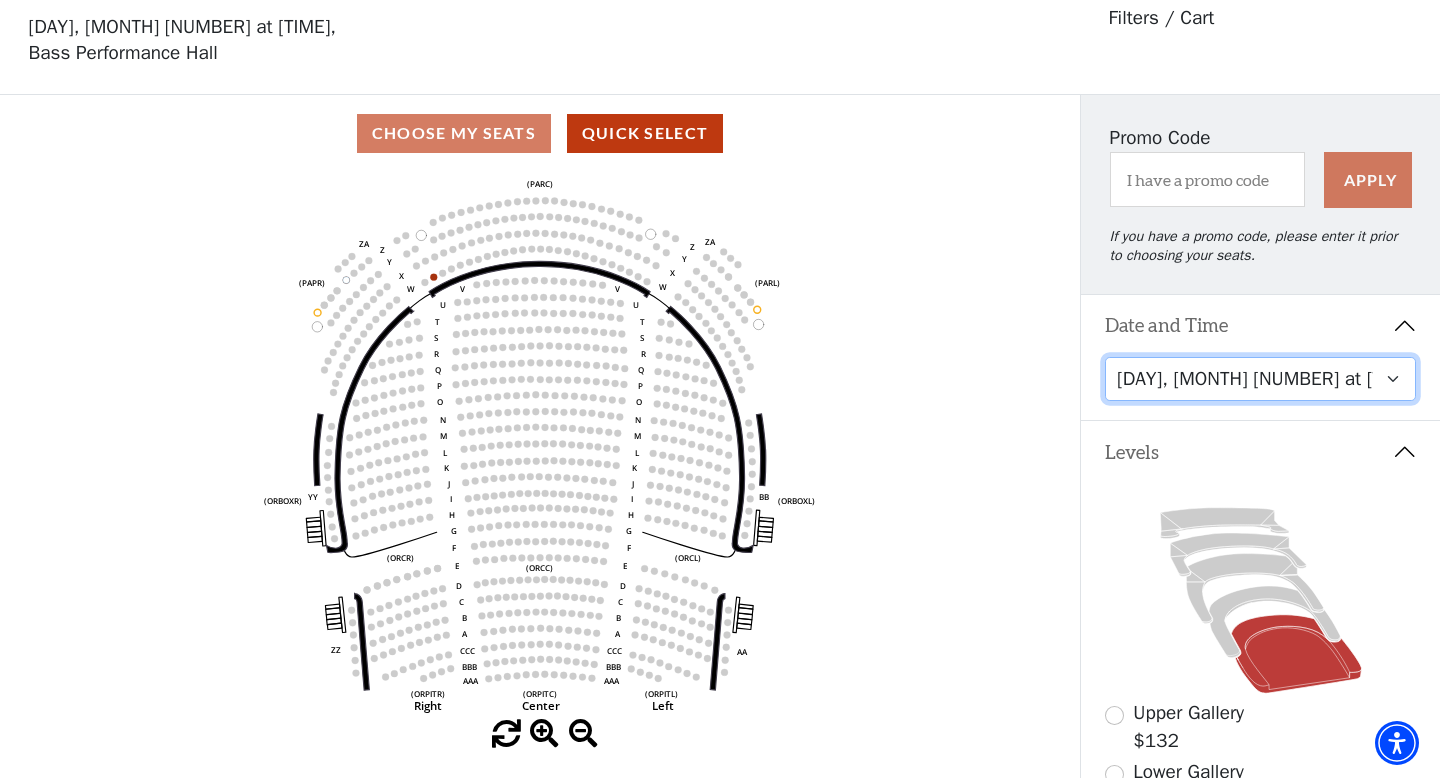 click on "Friday, August 8 at 7:30 PM Saturday, August 9 at 1:30 PM Saturday, August 9 at 7:30 PM Sunday, August 10 at 1:30 PM Sunday, August 10 at 6:30 PM" at bounding box center (1261, 379) 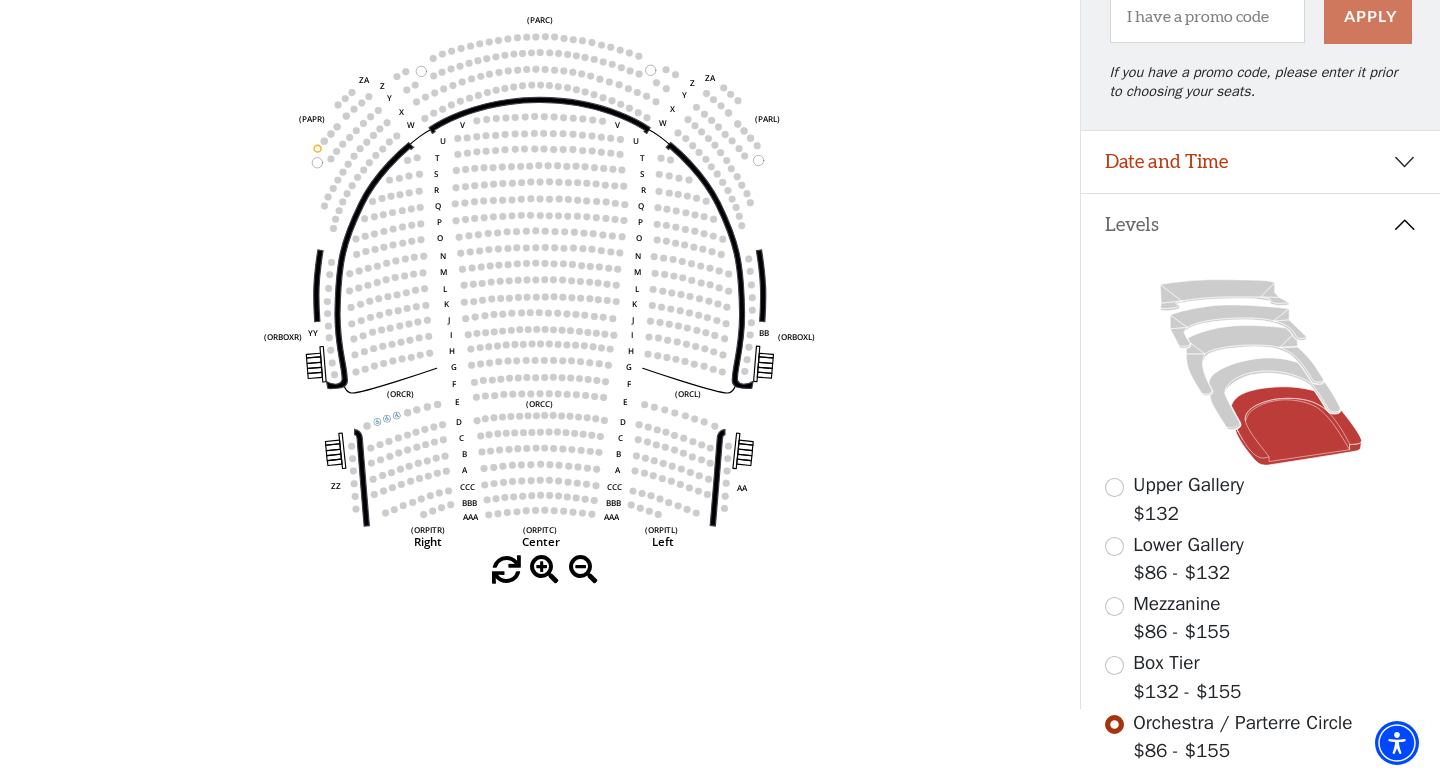 scroll, scrollTop: 244, scrollLeft: 0, axis: vertical 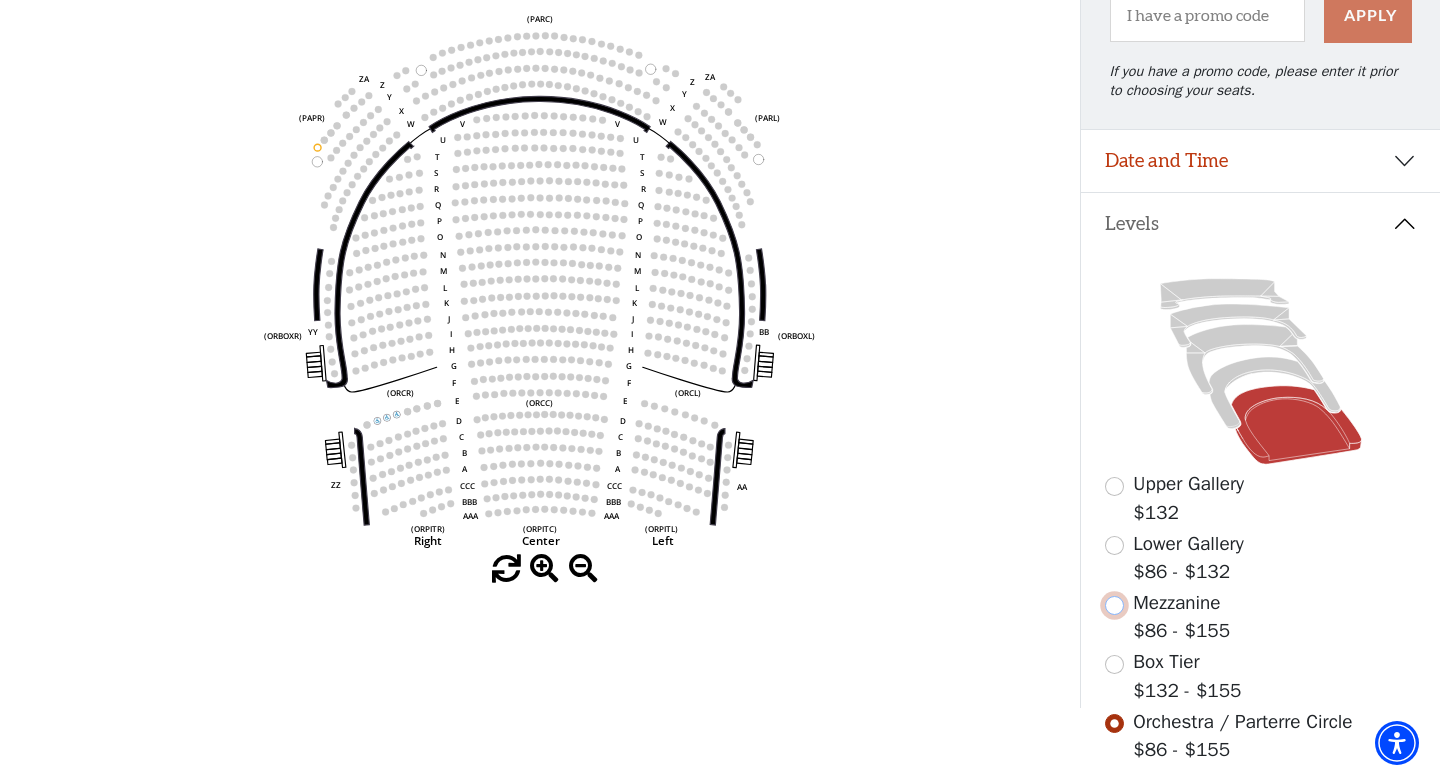 click at bounding box center (1114, 605) 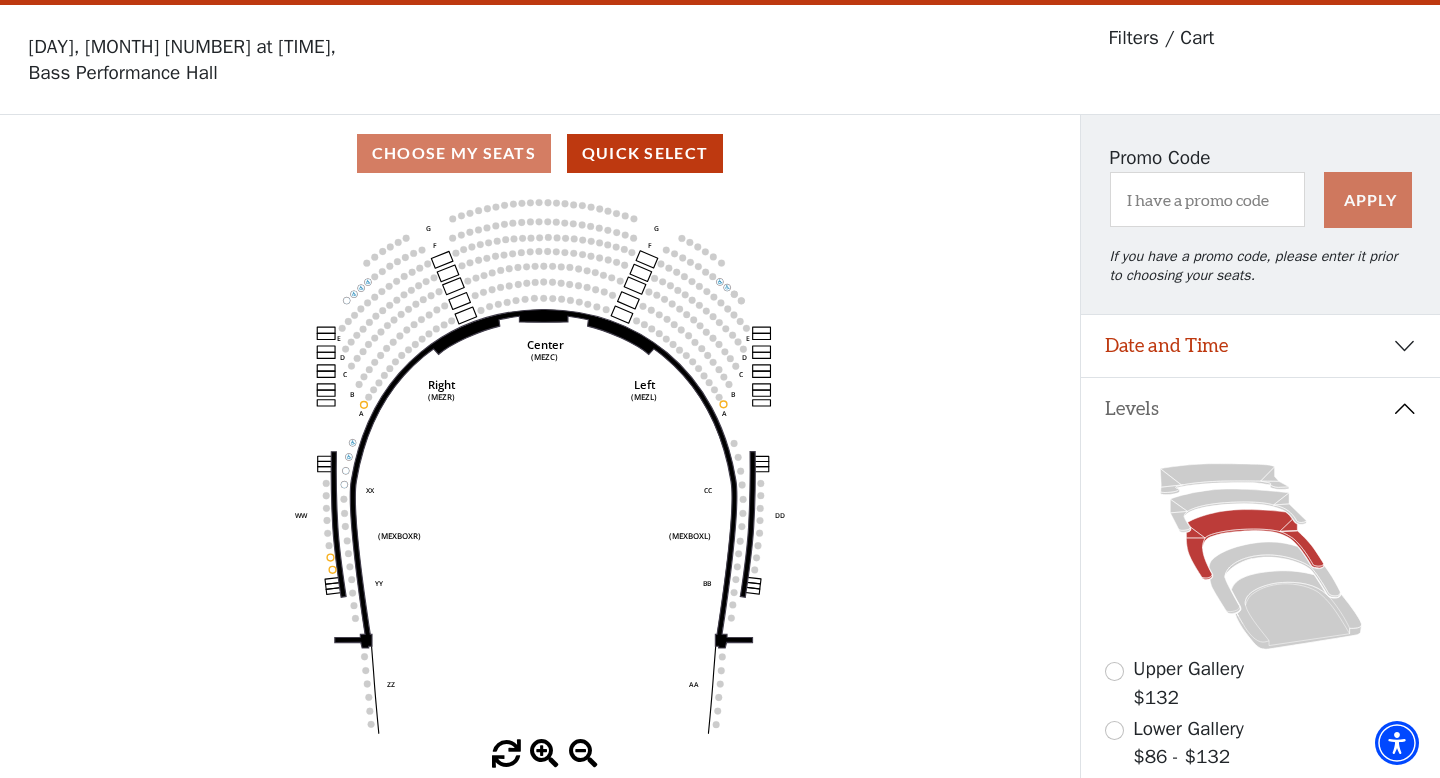 scroll, scrollTop: 92, scrollLeft: 0, axis: vertical 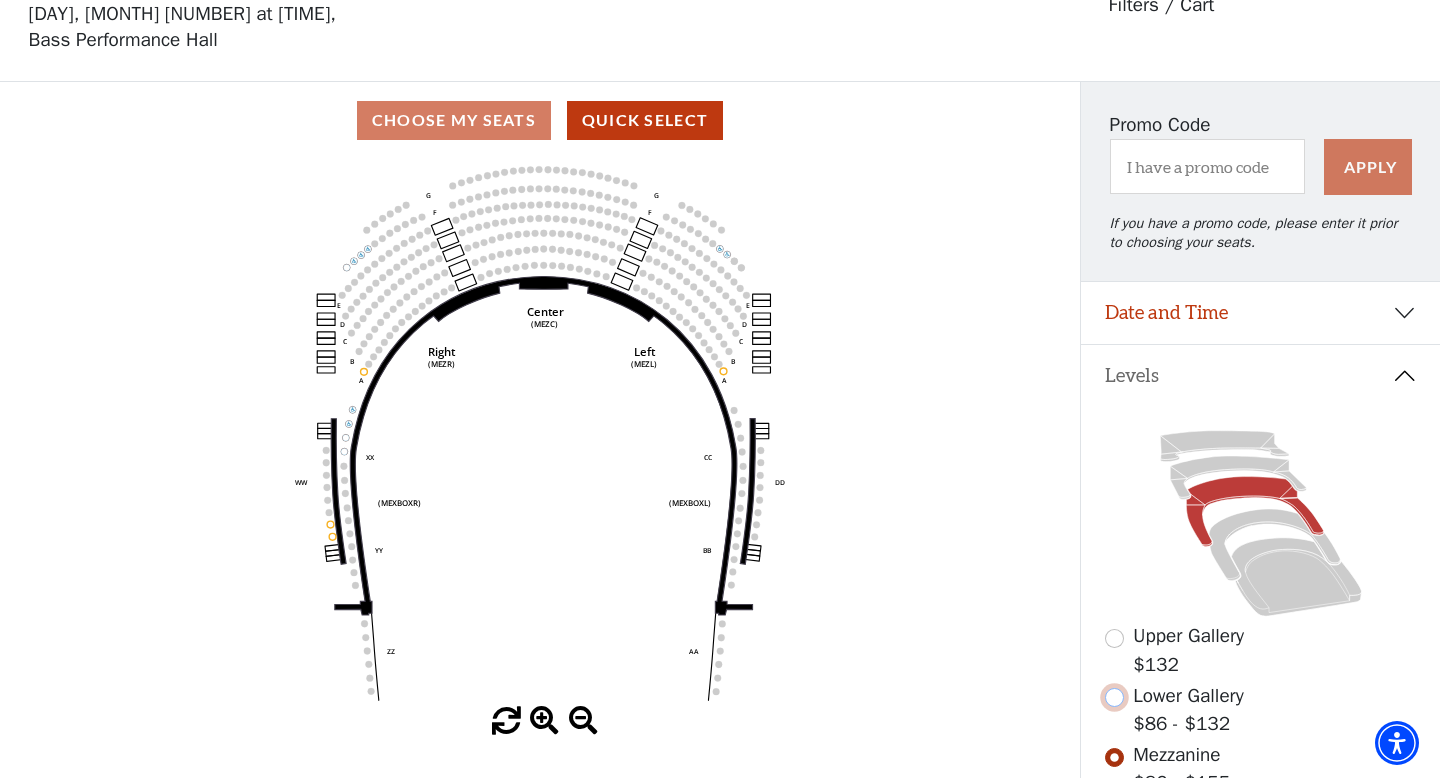 click at bounding box center [1114, 697] 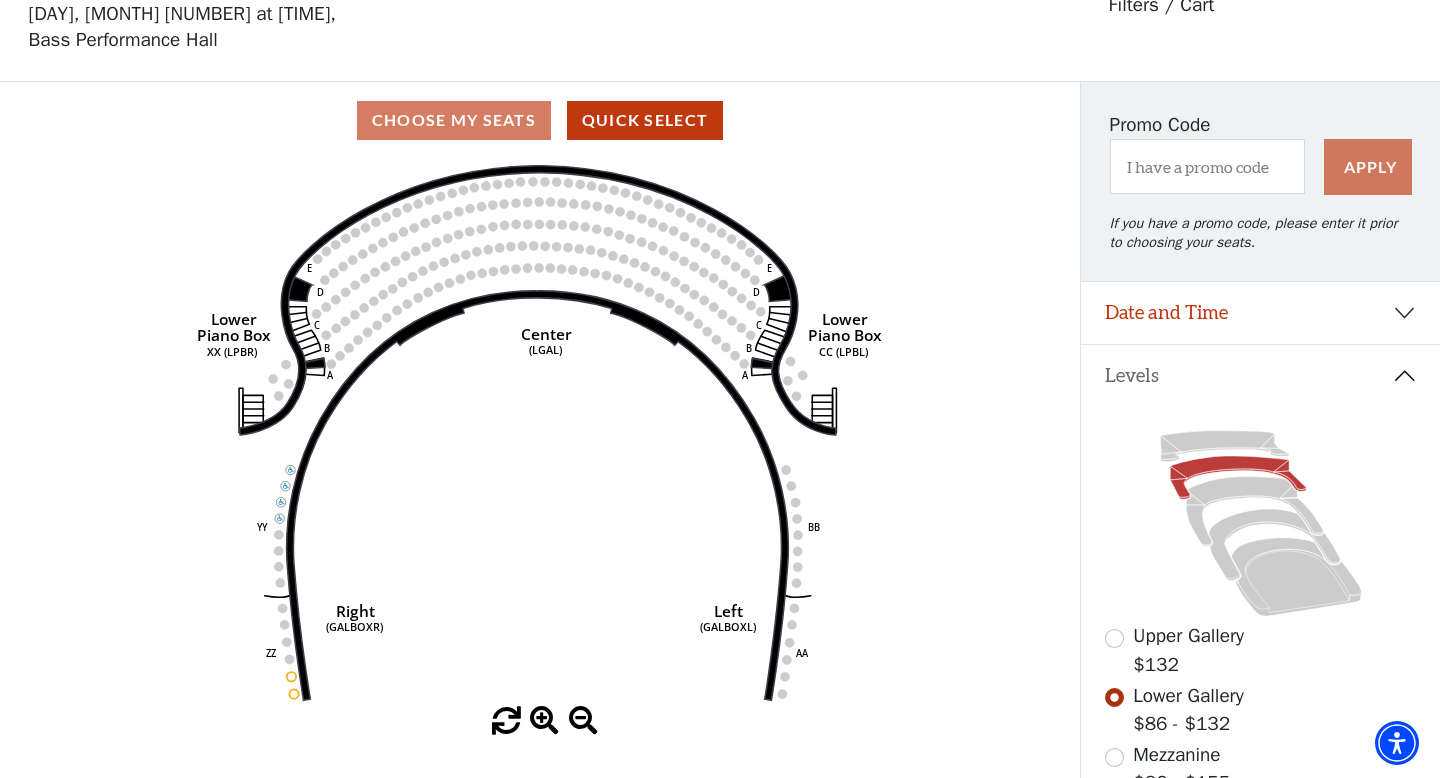 scroll, scrollTop: 0, scrollLeft: 0, axis: both 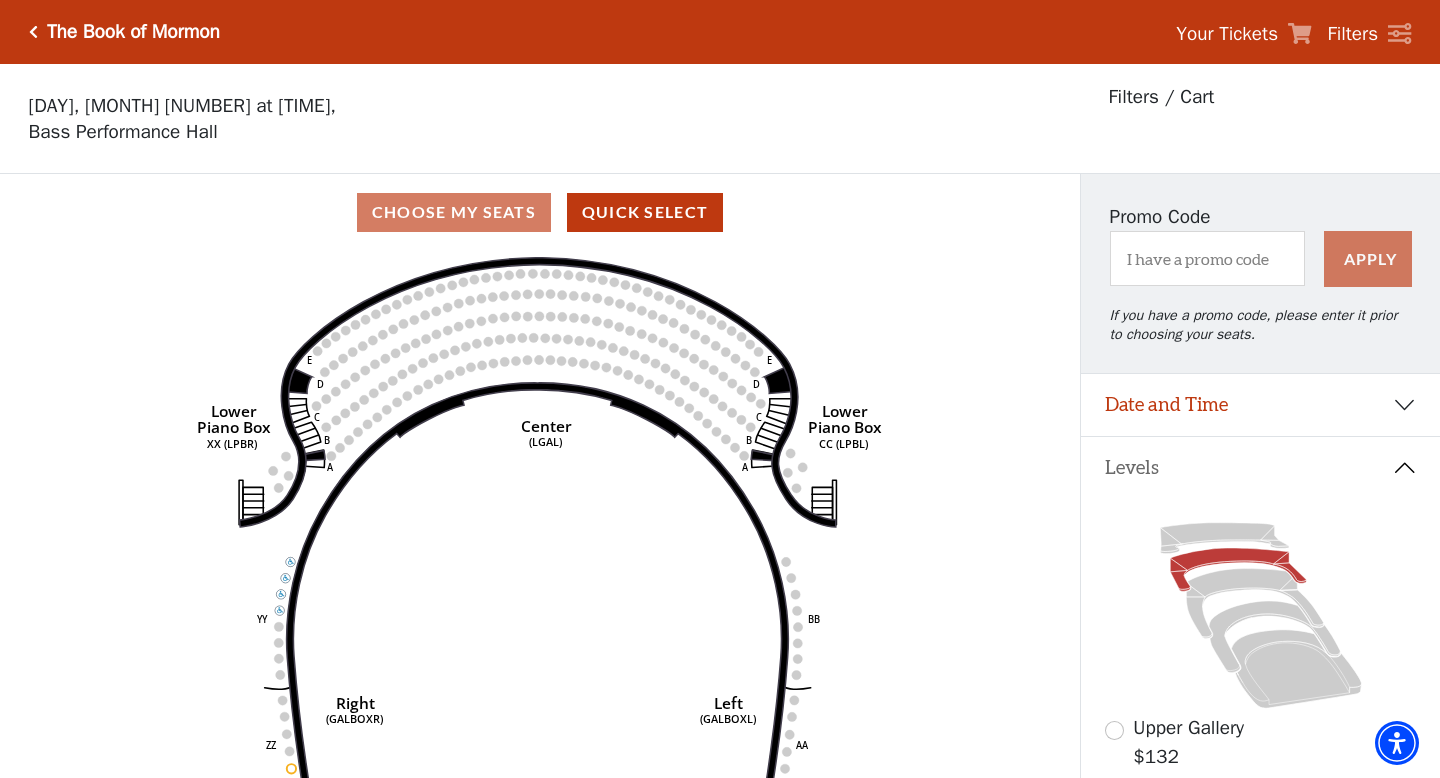 click on "The Book of Mormon" at bounding box center (133, 32) 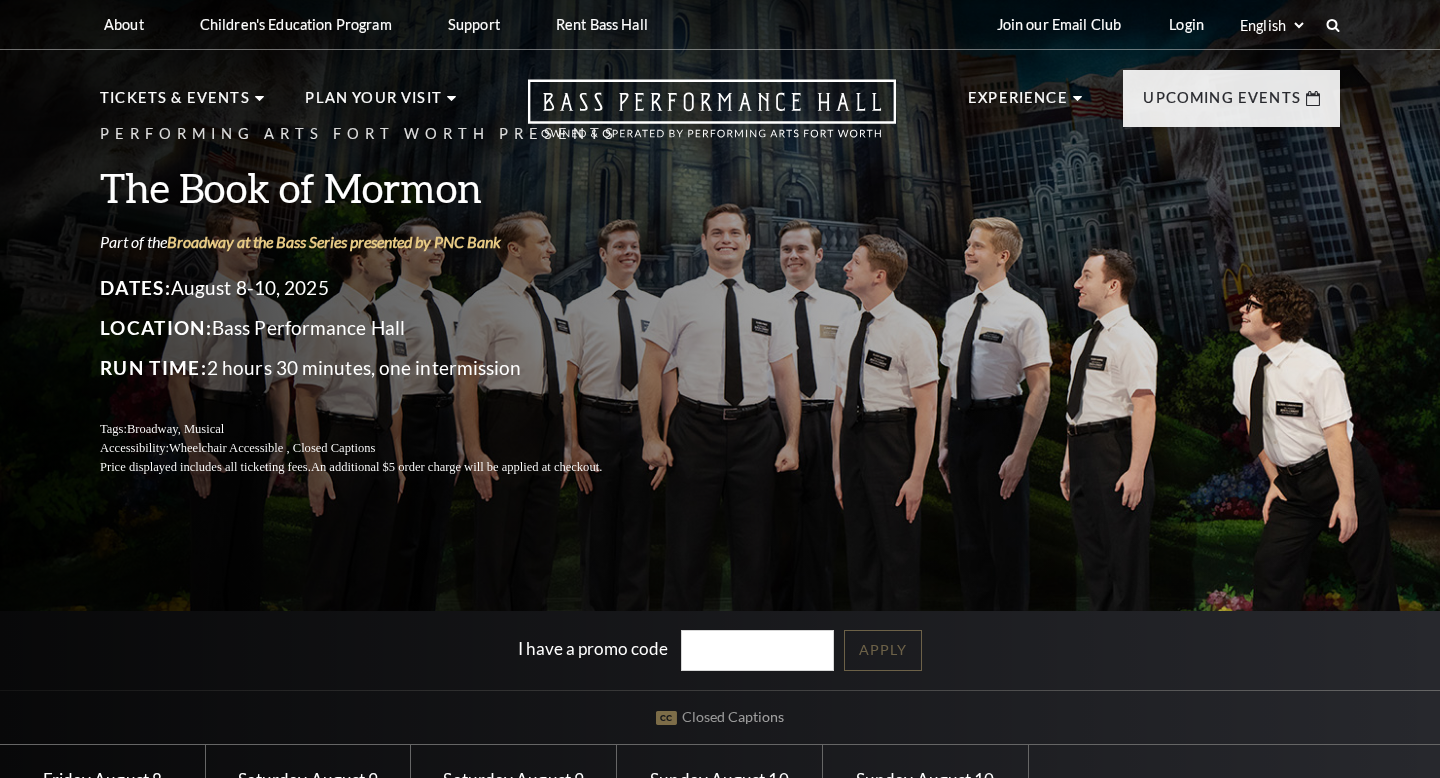 scroll, scrollTop: 0, scrollLeft: 0, axis: both 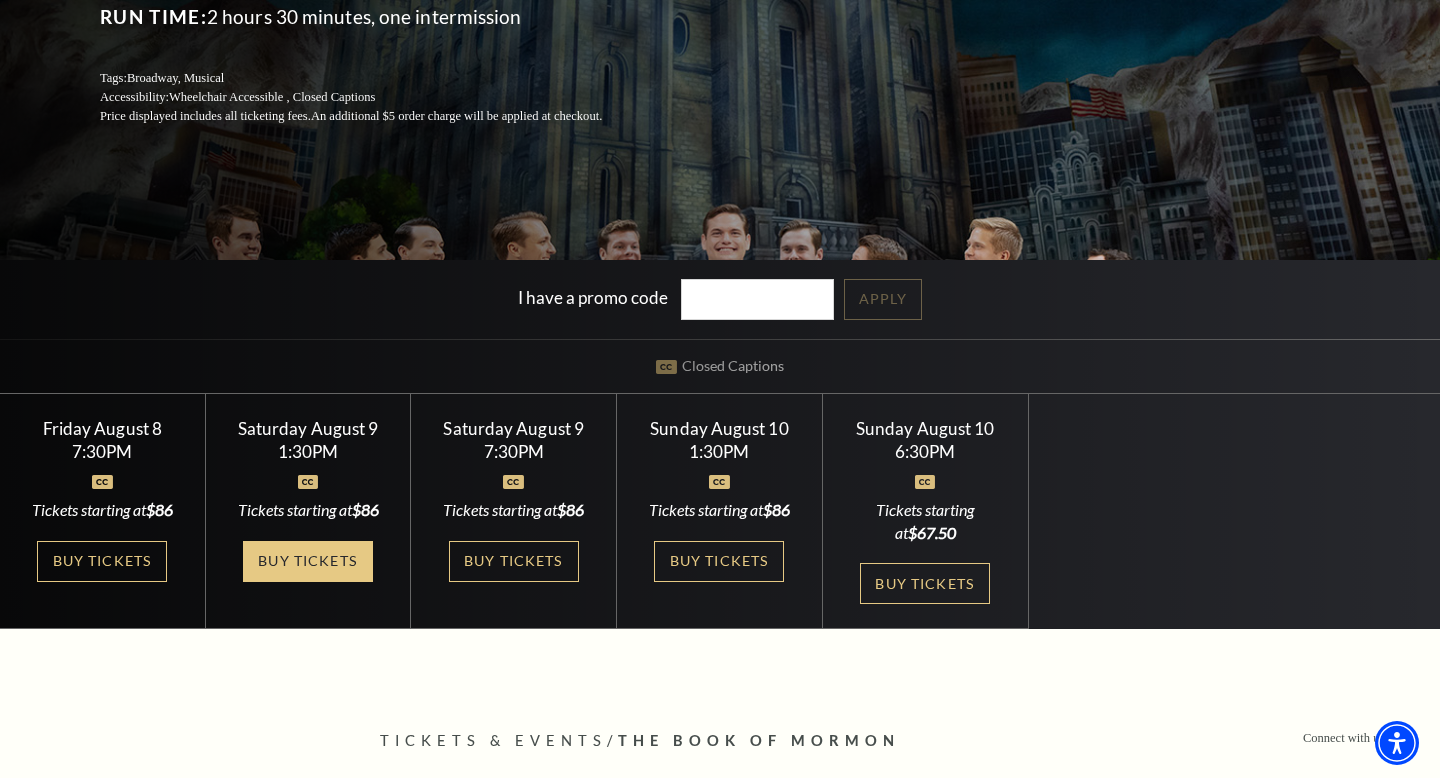 click on "Buy Tickets" at bounding box center [308, 561] 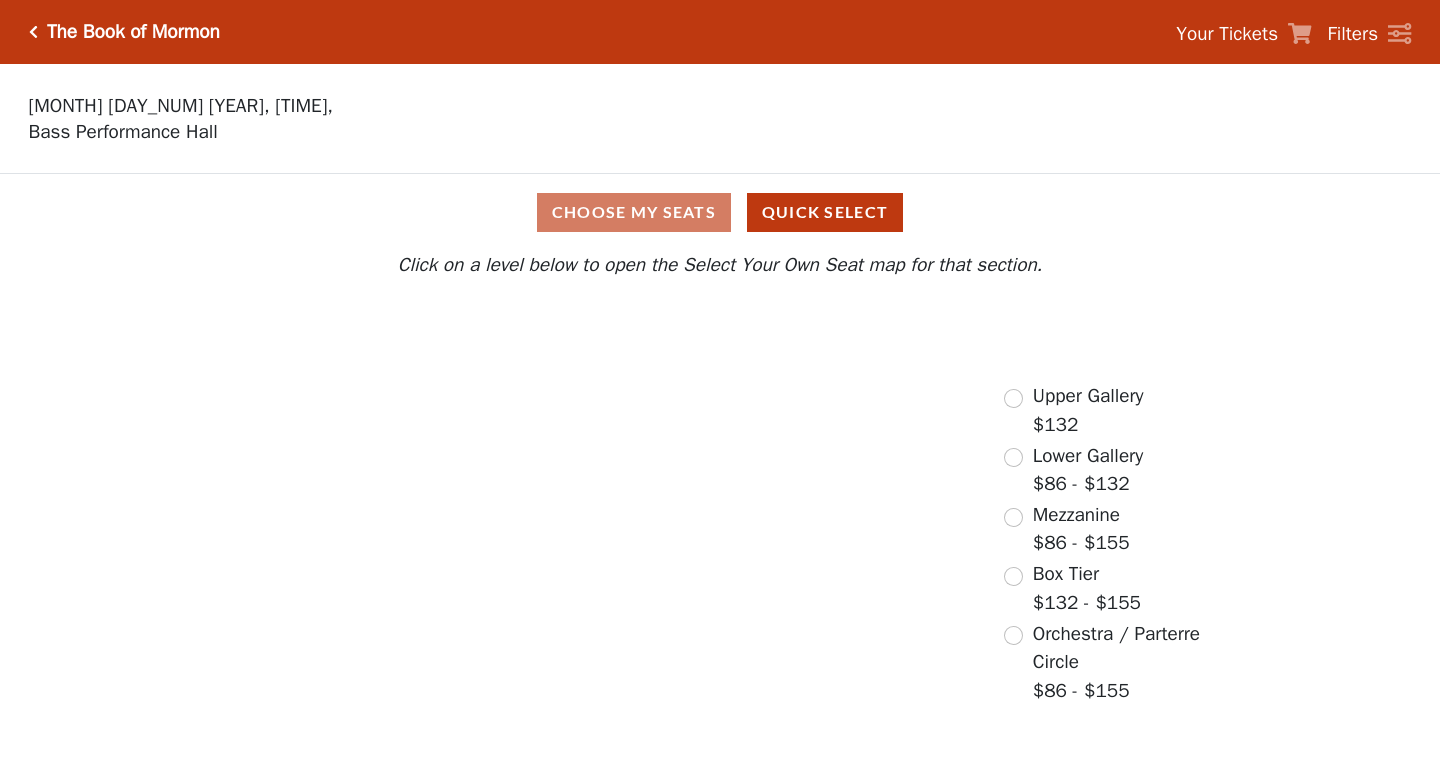 scroll, scrollTop: 0, scrollLeft: 0, axis: both 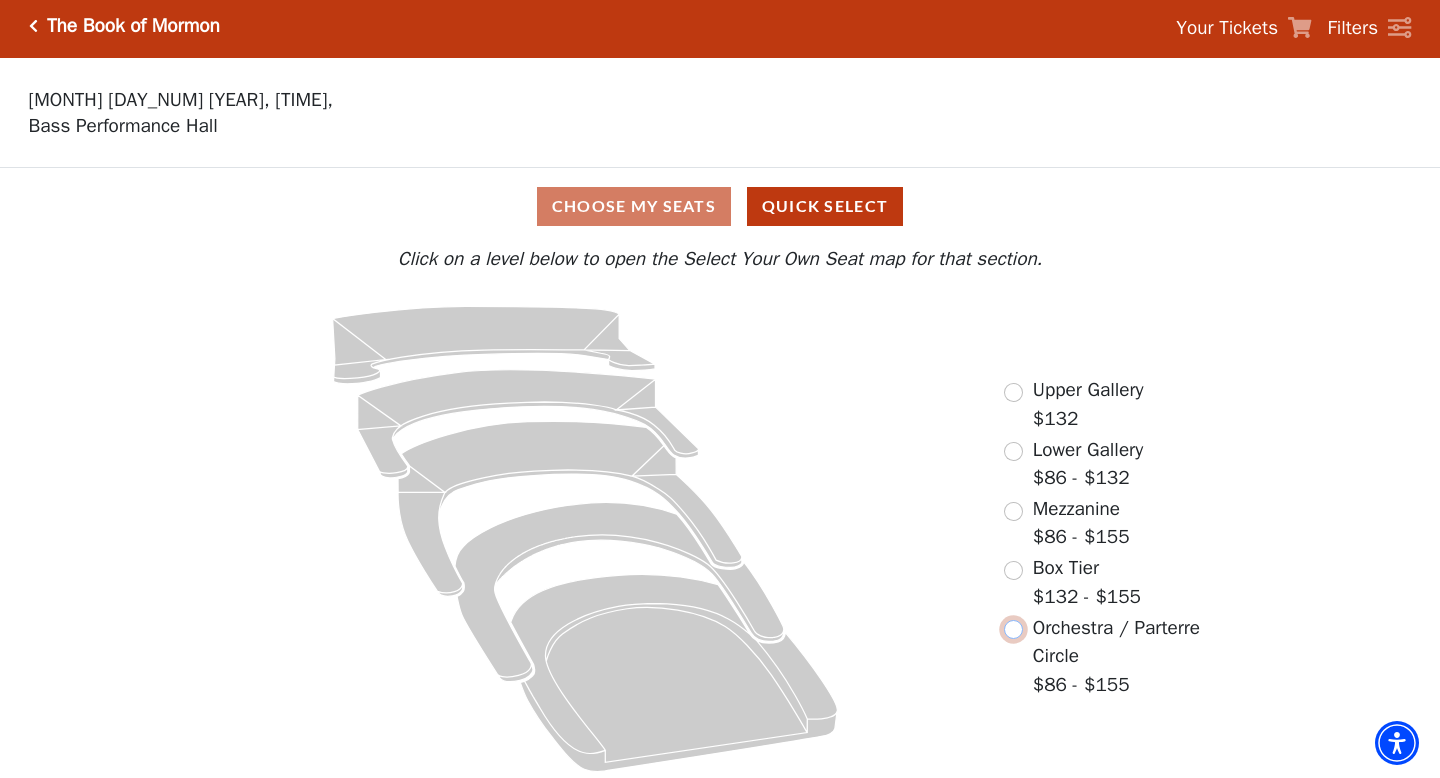 click at bounding box center [1013, 629] 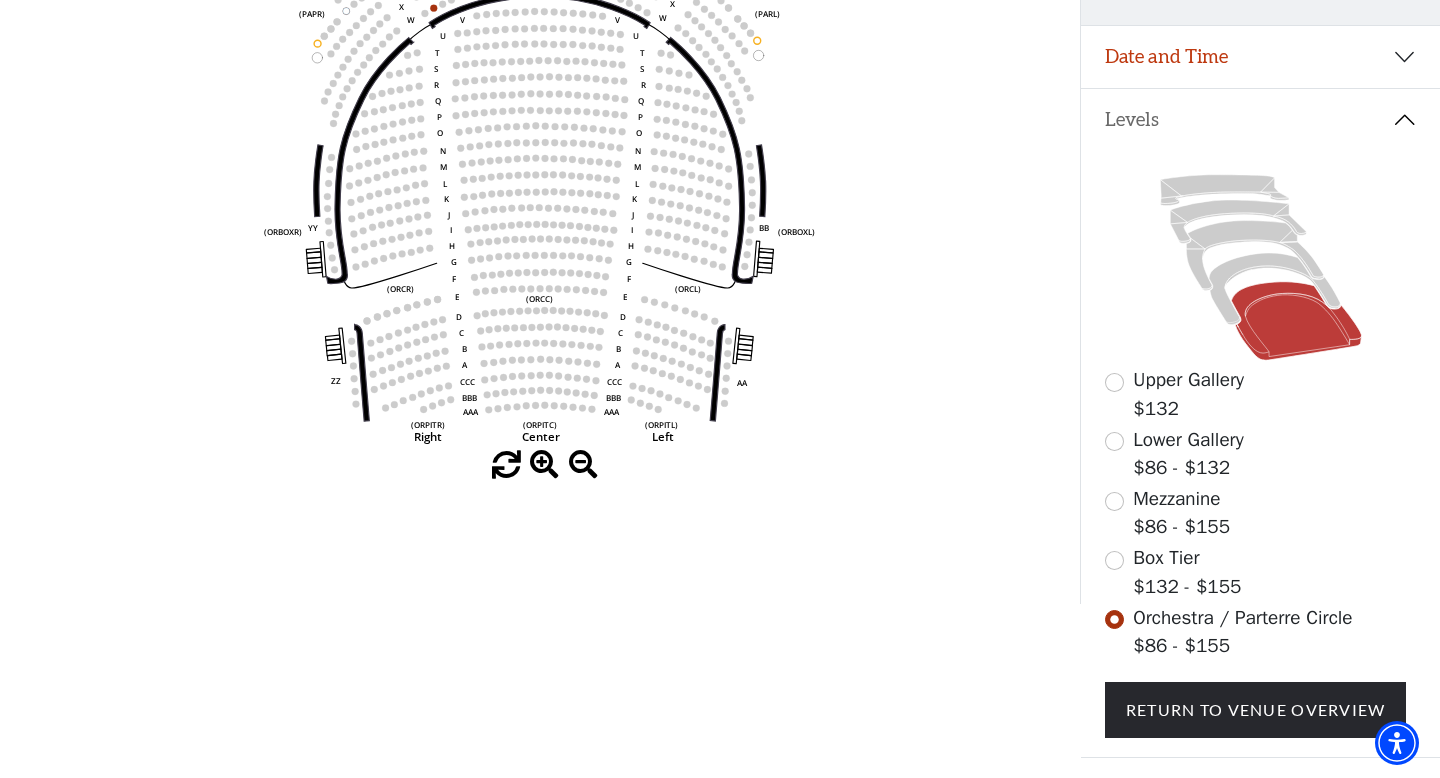 scroll, scrollTop: 370, scrollLeft: 0, axis: vertical 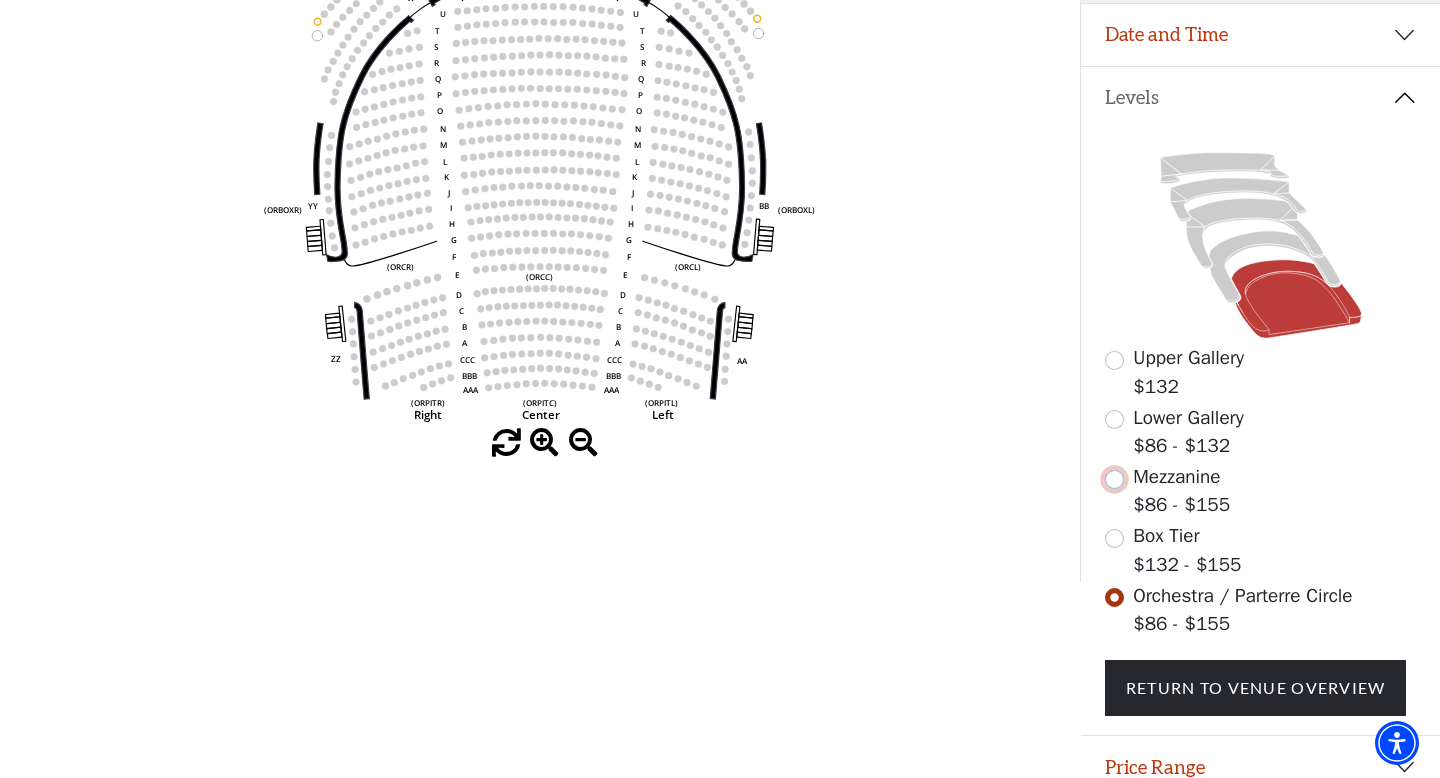 click at bounding box center [1114, 479] 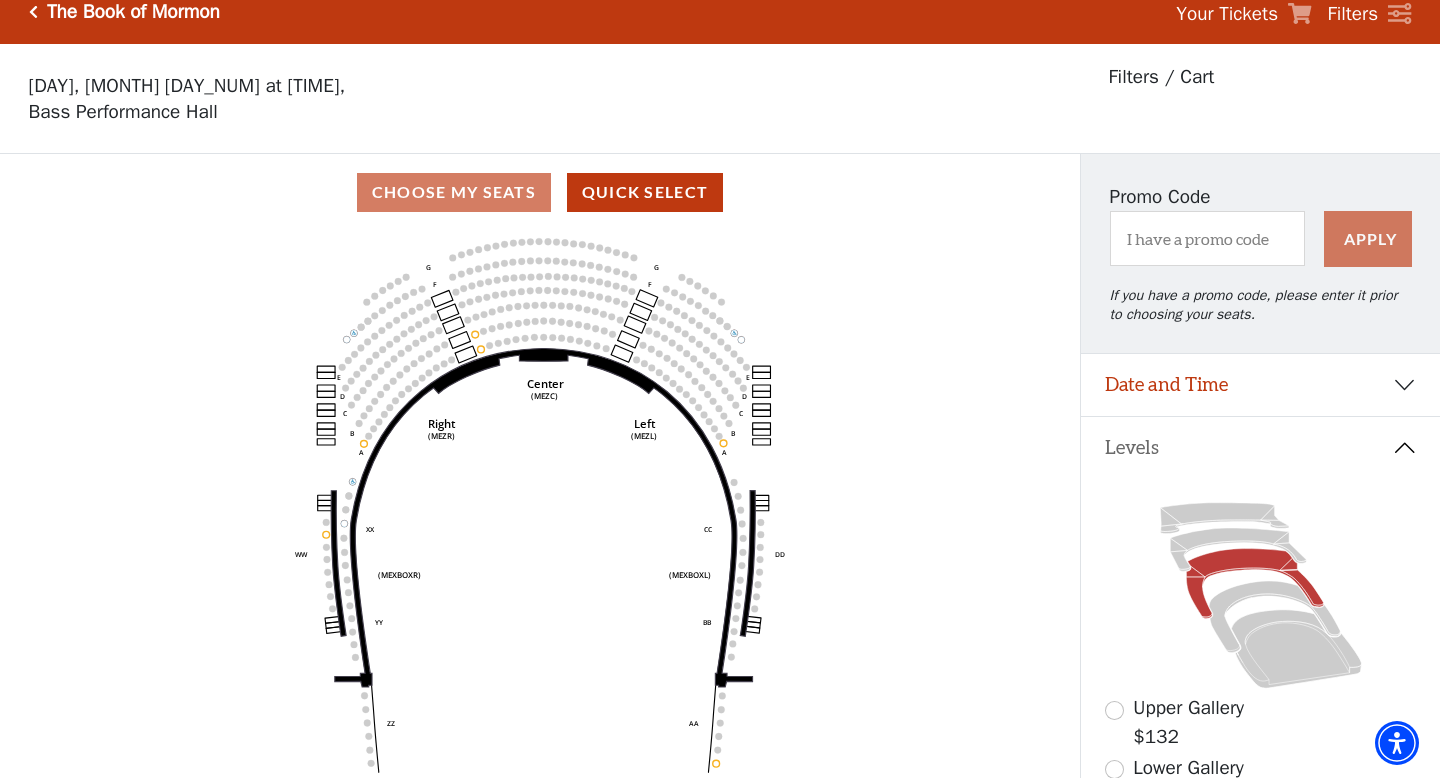 scroll, scrollTop: 4, scrollLeft: 0, axis: vertical 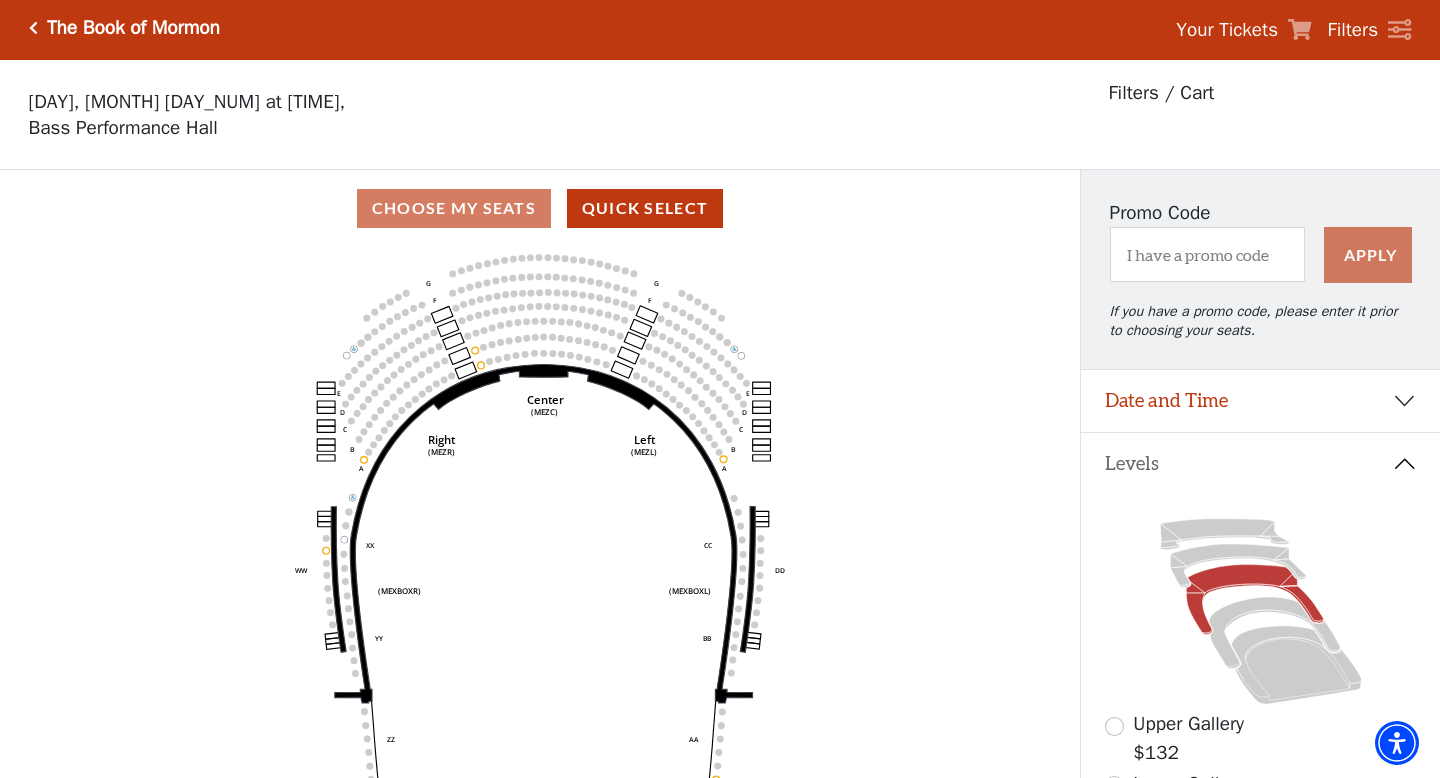 click on "The Book of Mormon" at bounding box center [129, 28] 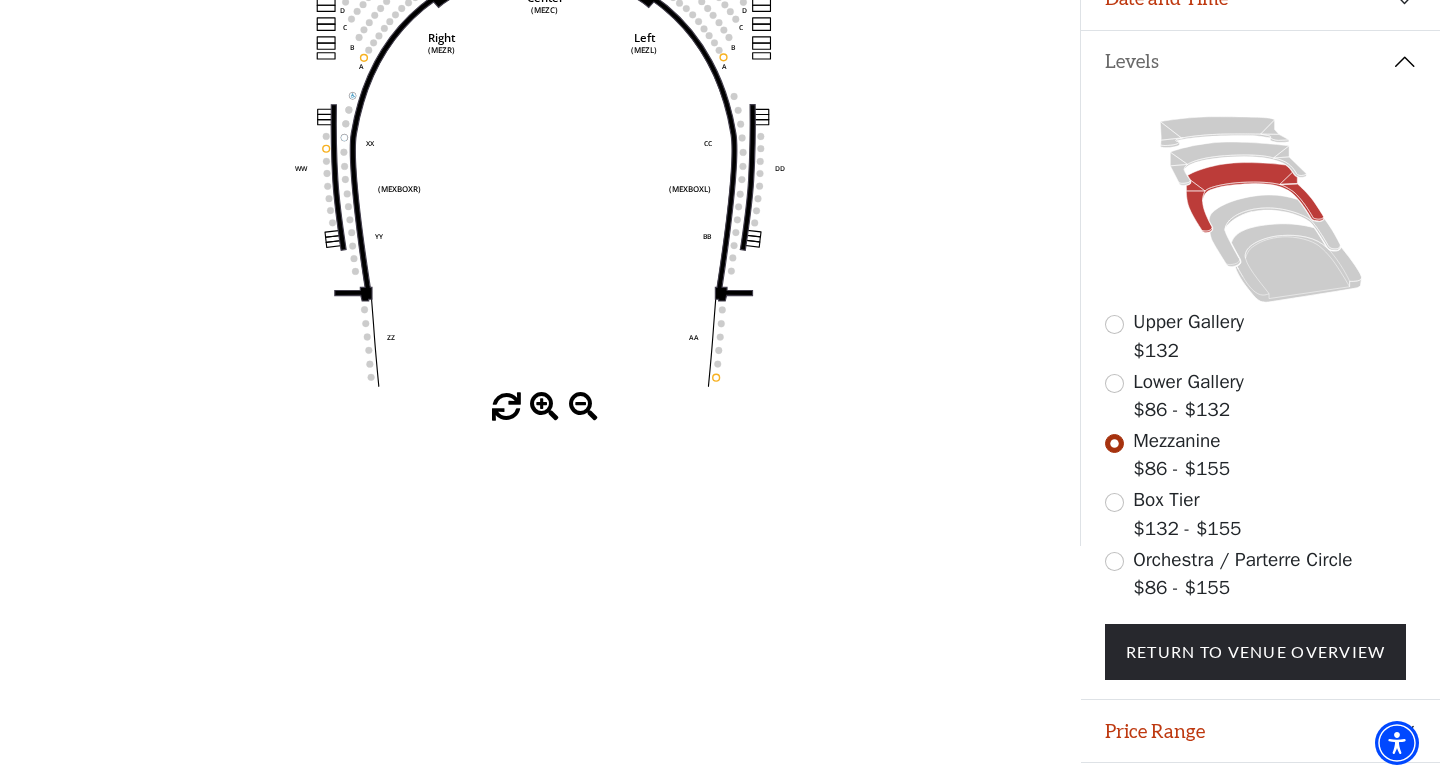 scroll, scrollTop: 388, scrollLeft: 0, axis: vertical 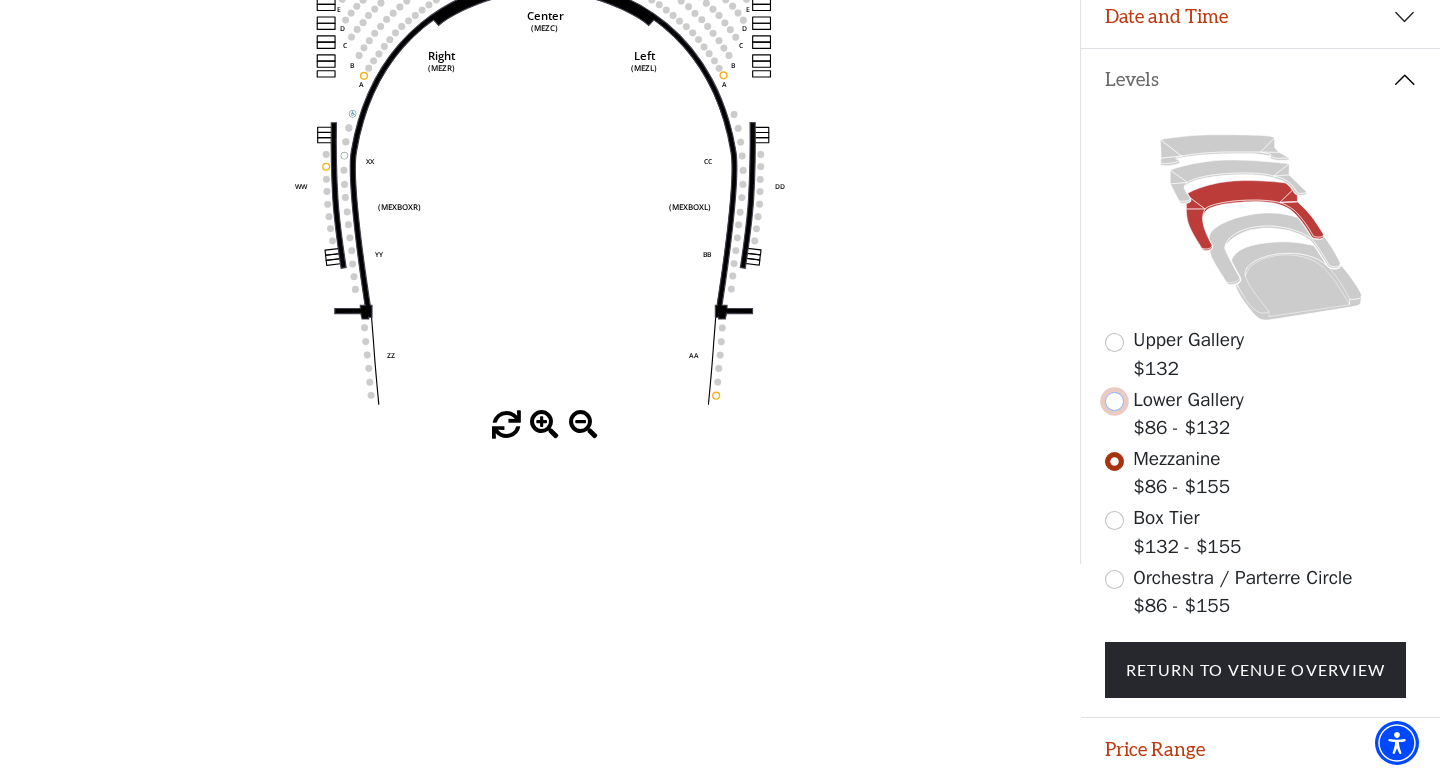 click at bounding box center [1114, 401] 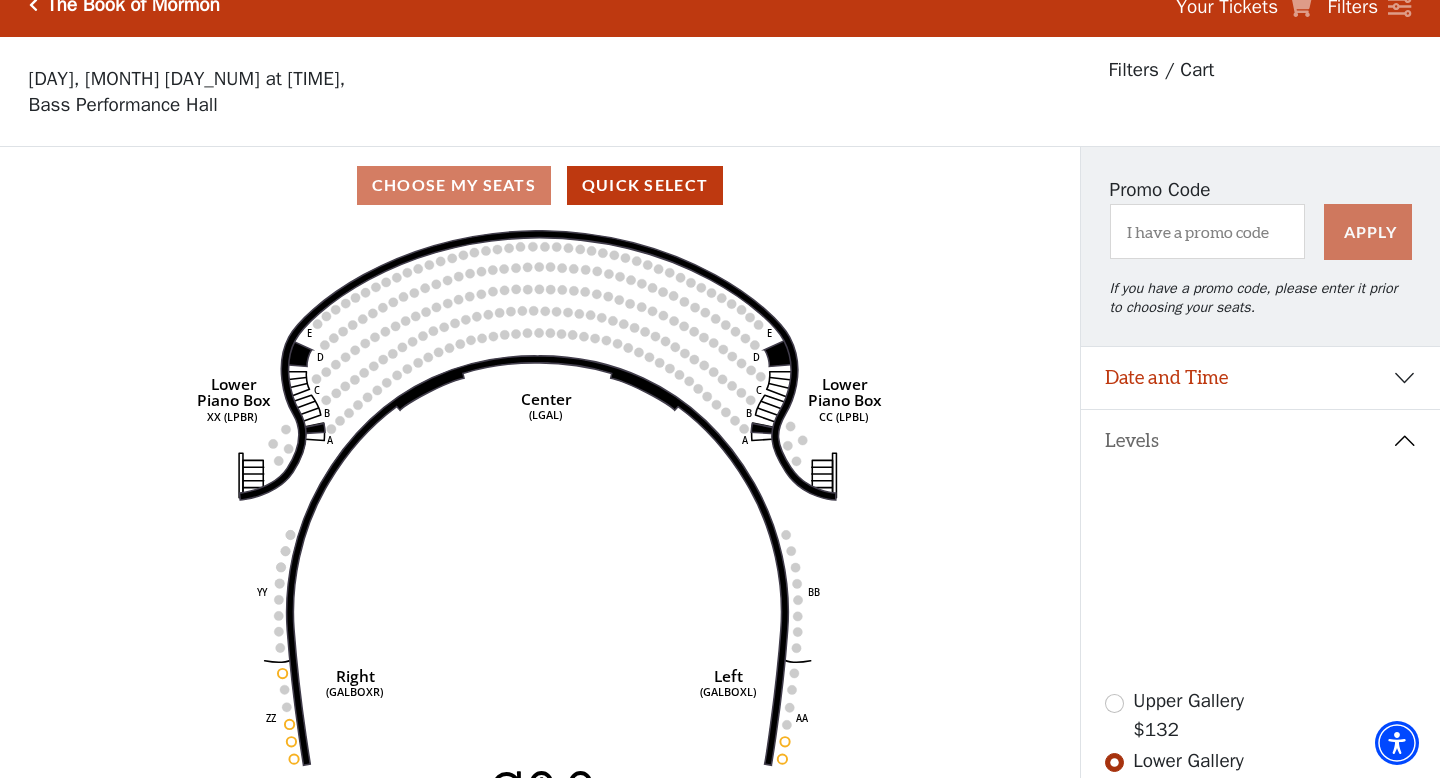 scroll, scrollTop: 0, scrollLeft: 0, axis: both 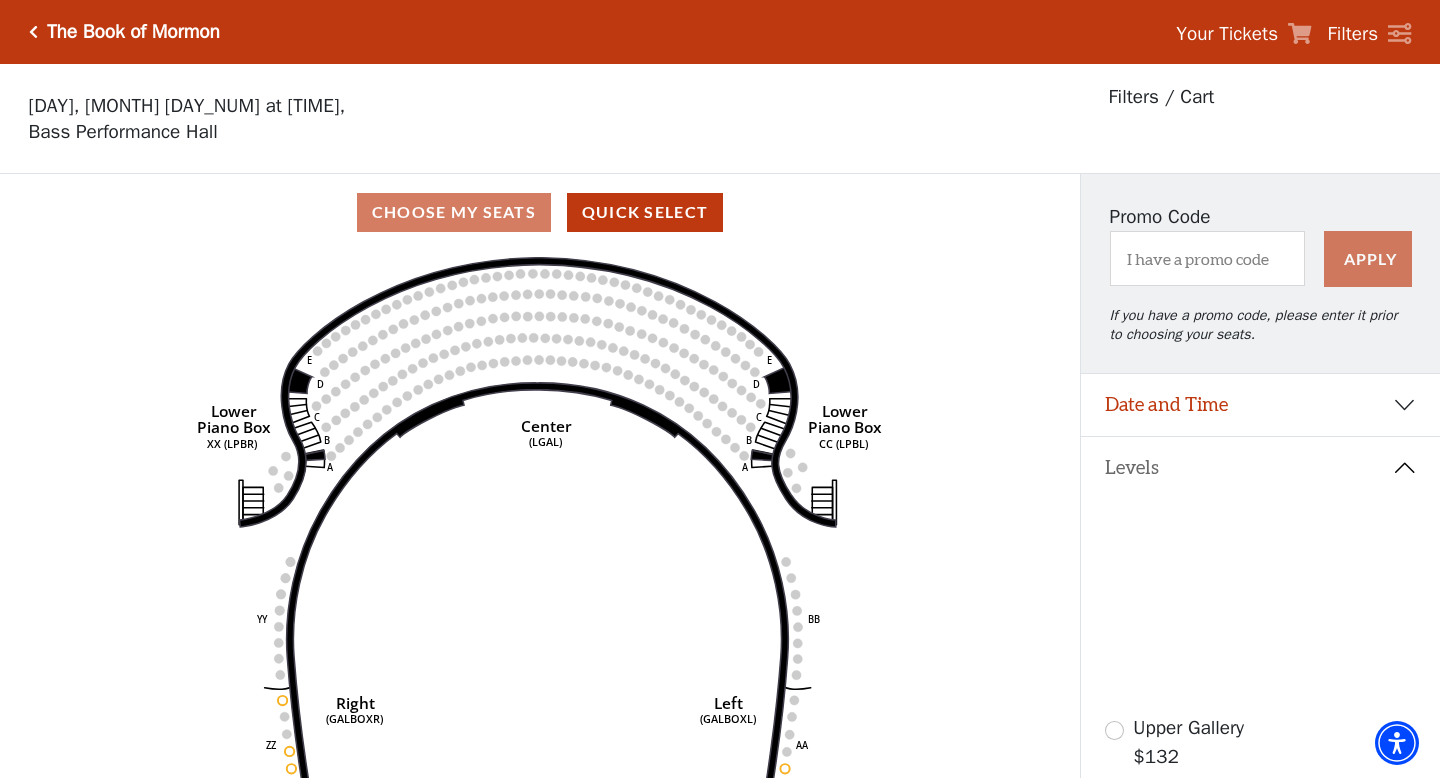 click at bounding box center (33, 32) 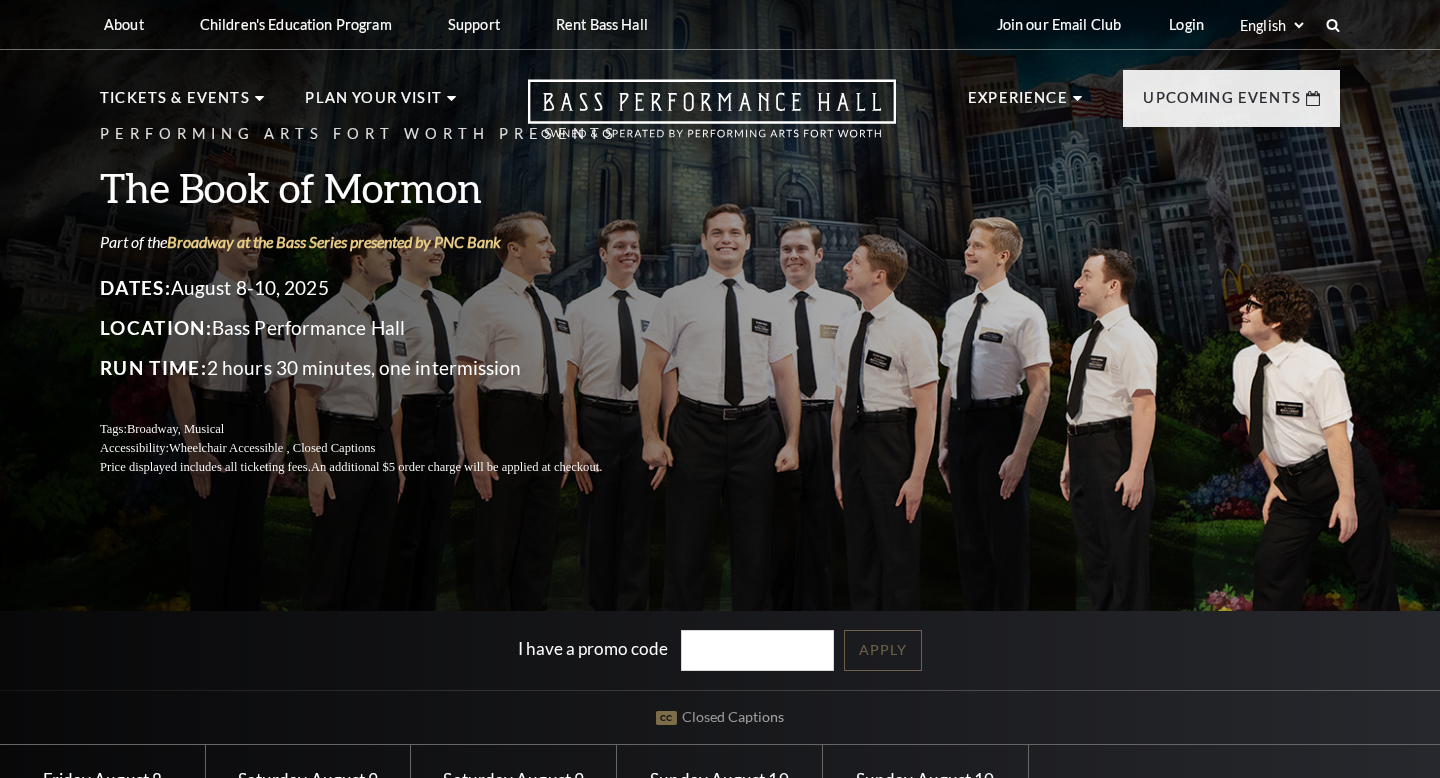 scroll, scrollTop: 0, scrollLeft: 0, axis: both 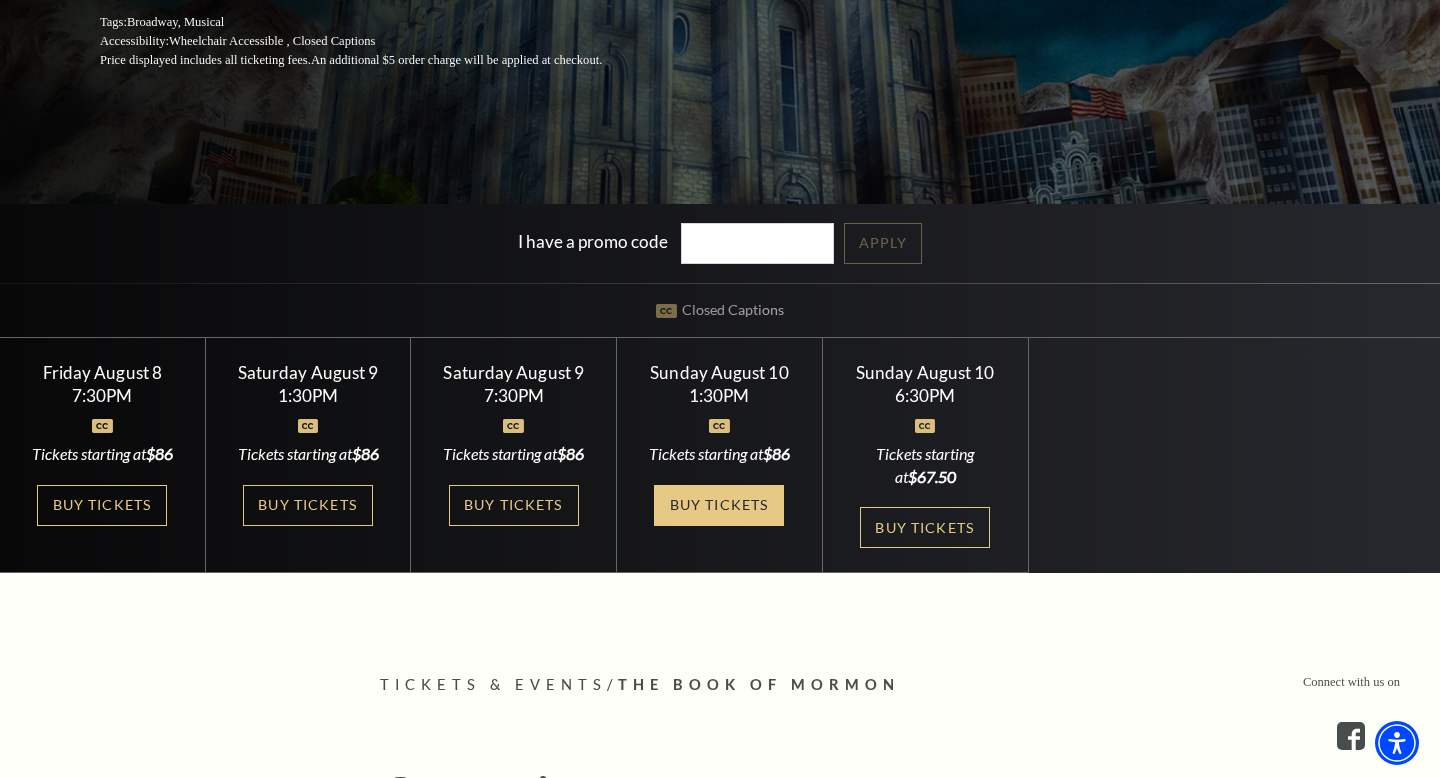 click on "Buy Tickets" at bounding box center [719, 505] 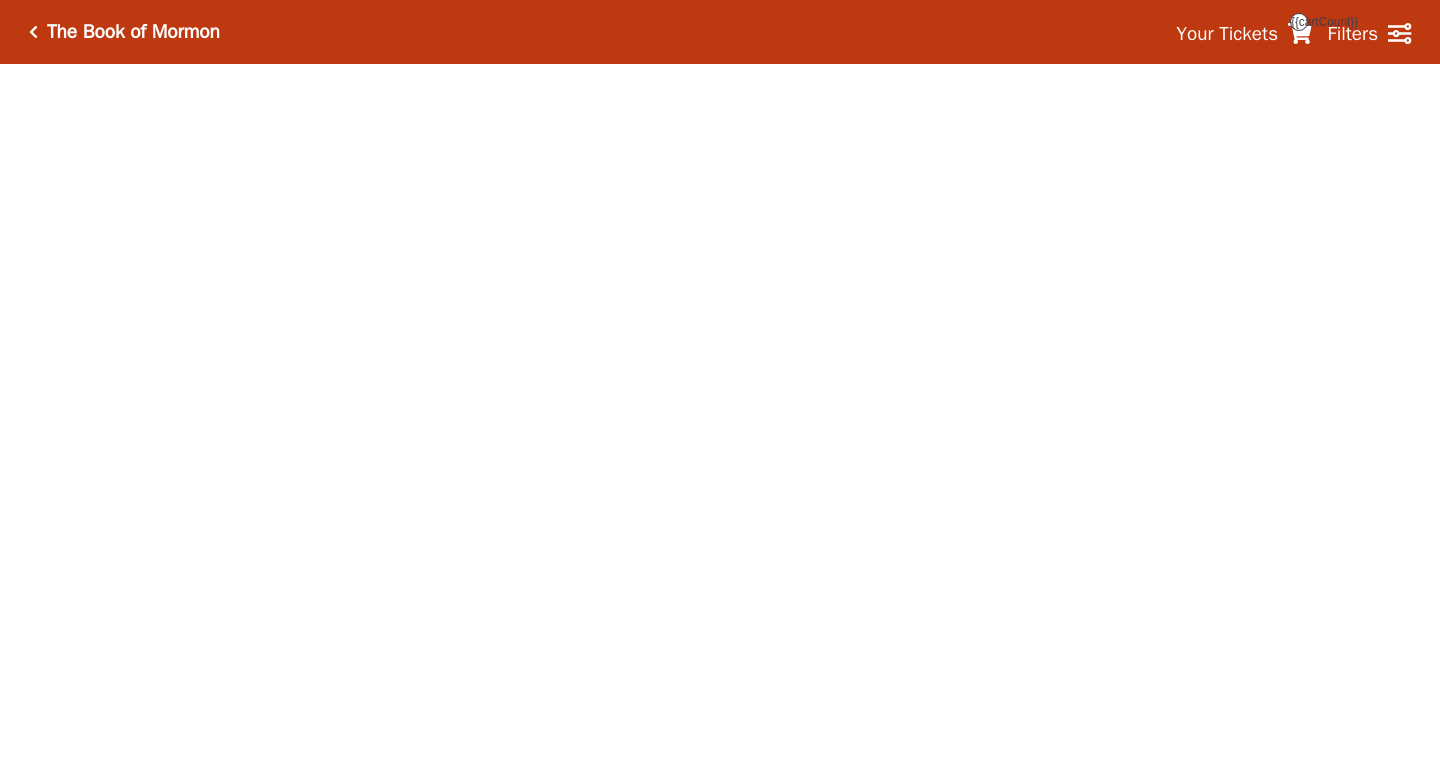 scroll, scrollTop: 0, scrollLeft: 0, axis: both 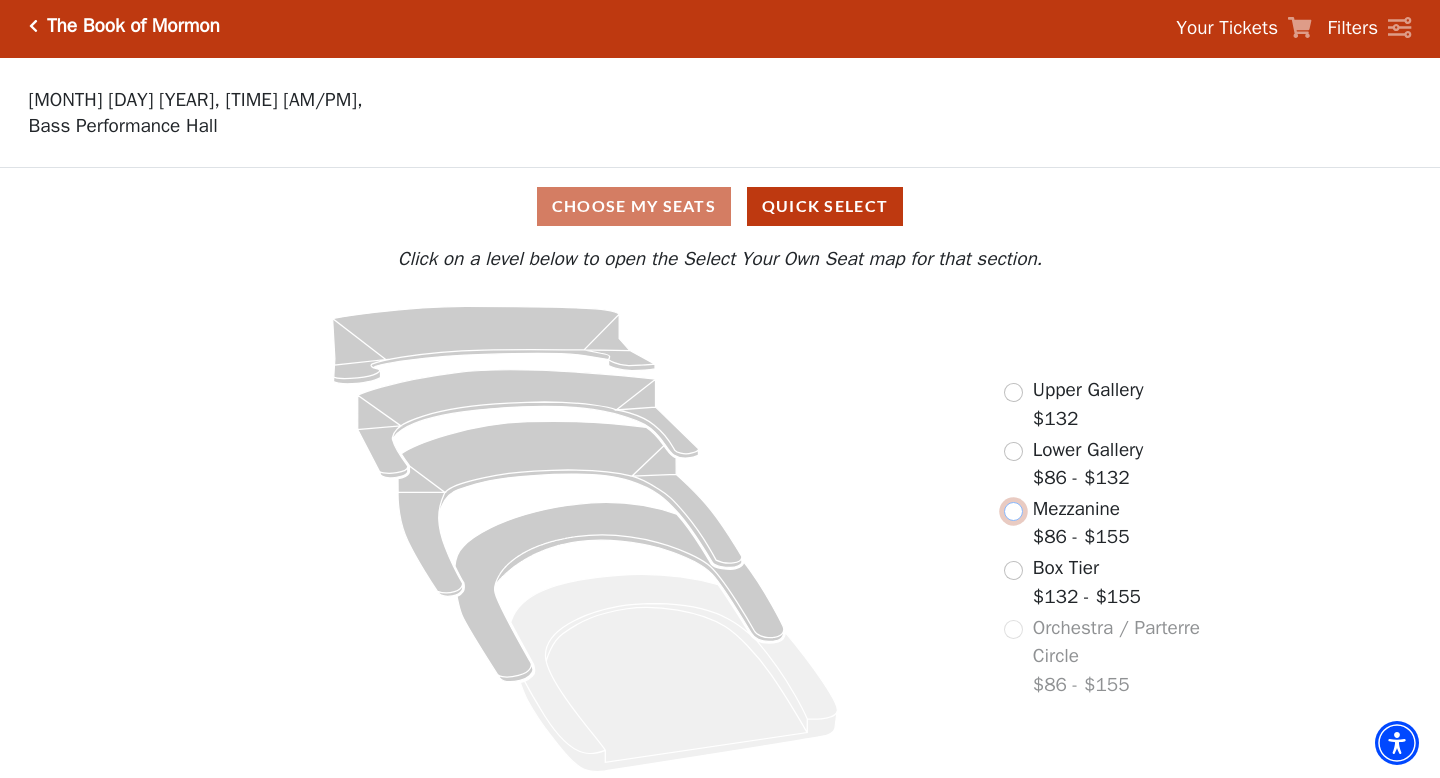 click at bounding box center (1013, 511) 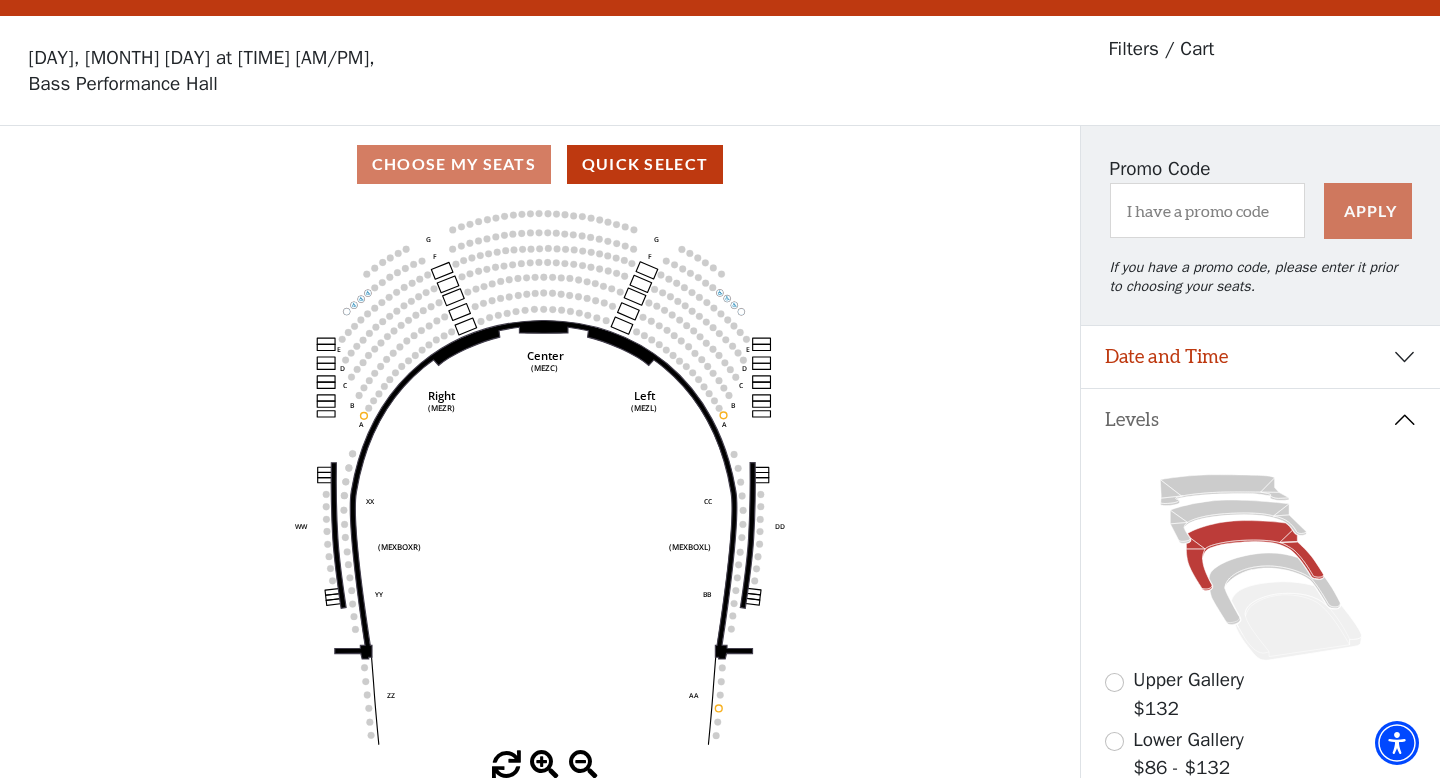 scroll, scrollTop: 92, scrollLeft: 0, axis: vertical 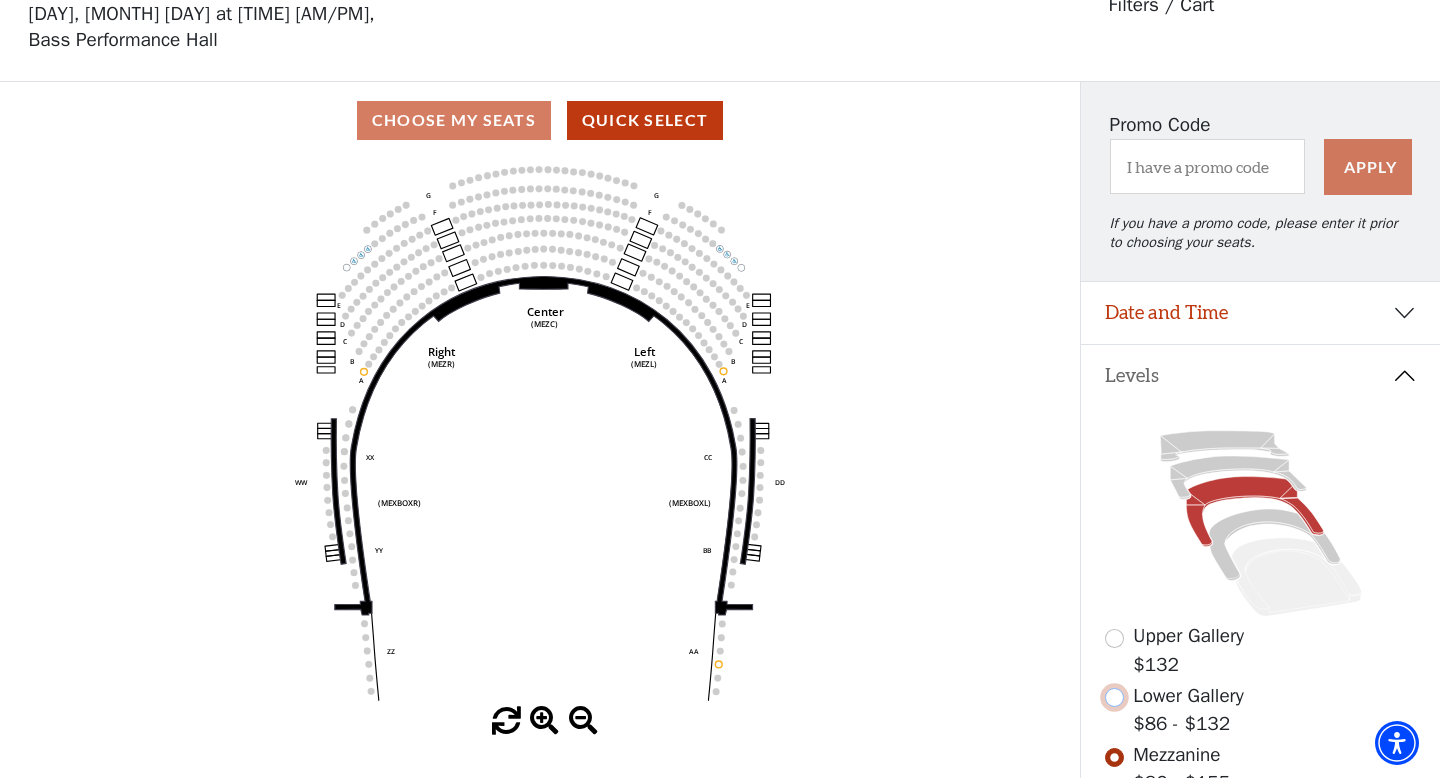 click at bounding box center [1114, 697] 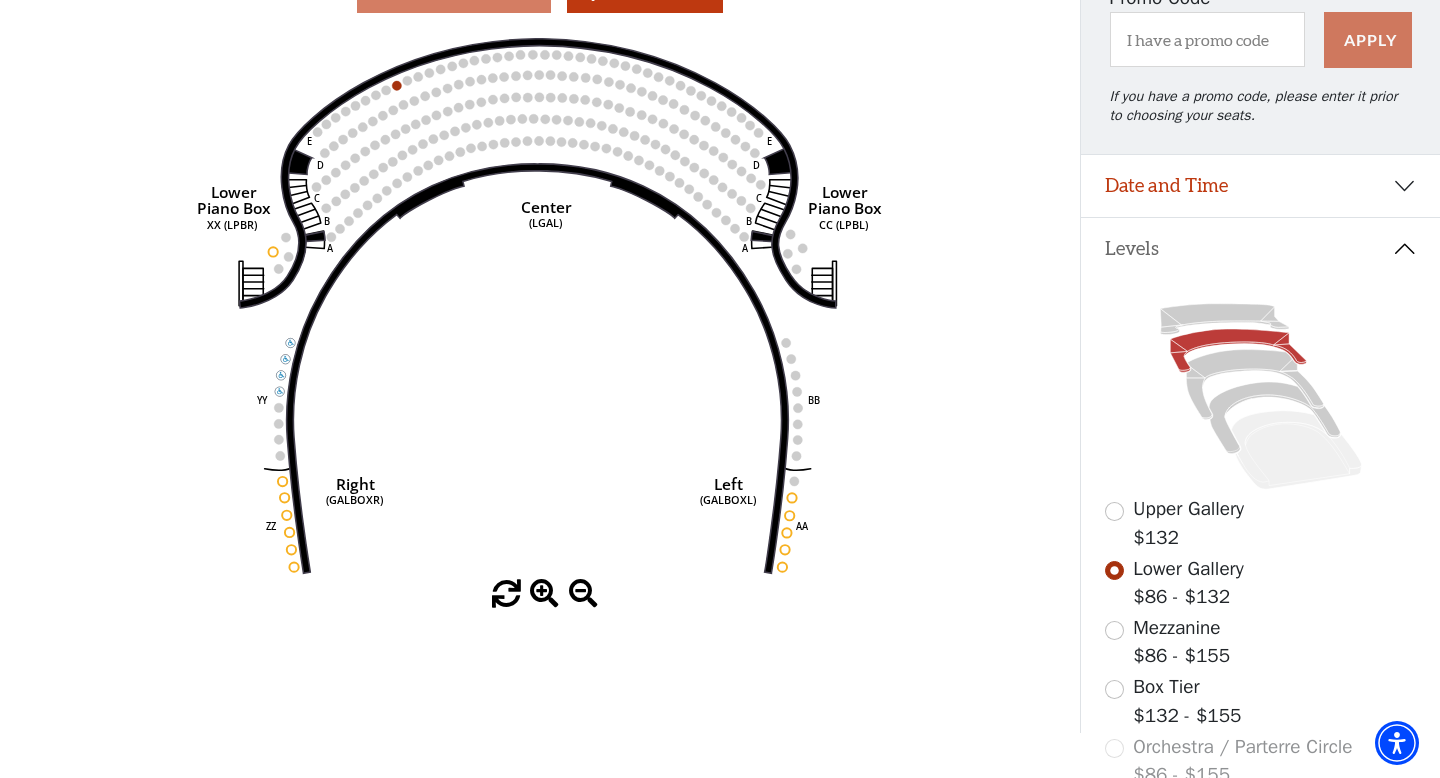 scroll, scrollTop: 223, scrollLeft: 0, axis: vertical 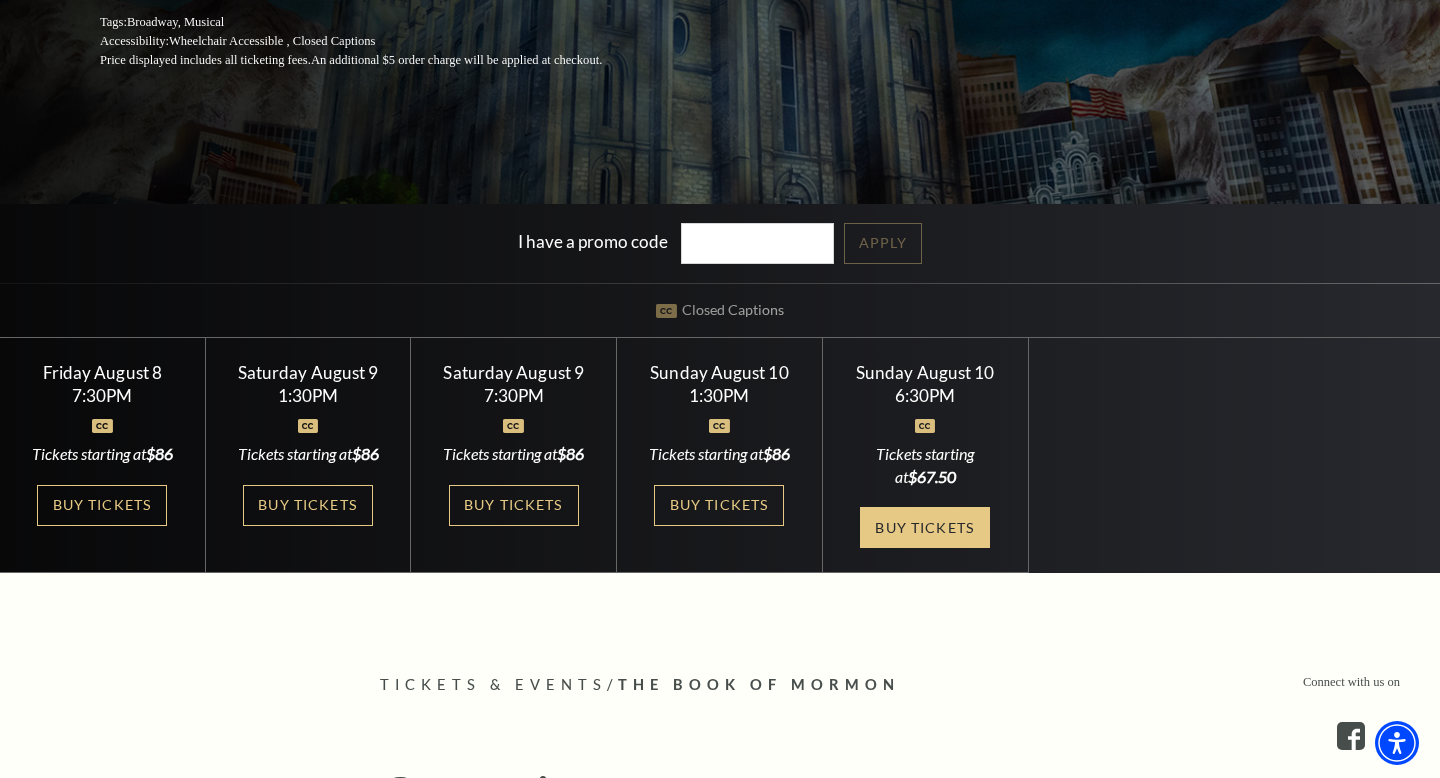 click on "Buy Tickets" at bounding box center [925, 527] 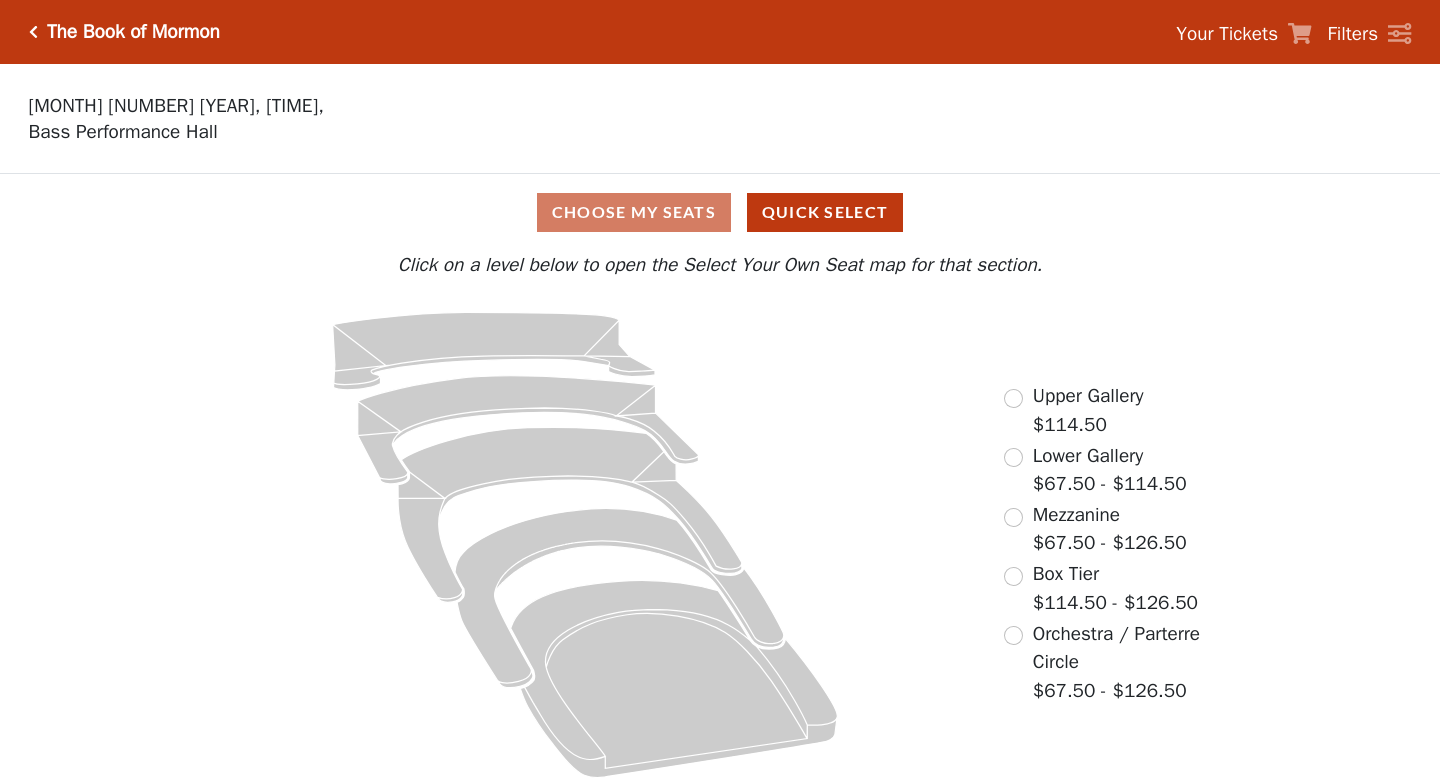 scroll, scrollTop: 0, scrollLeft: 0, axis: both 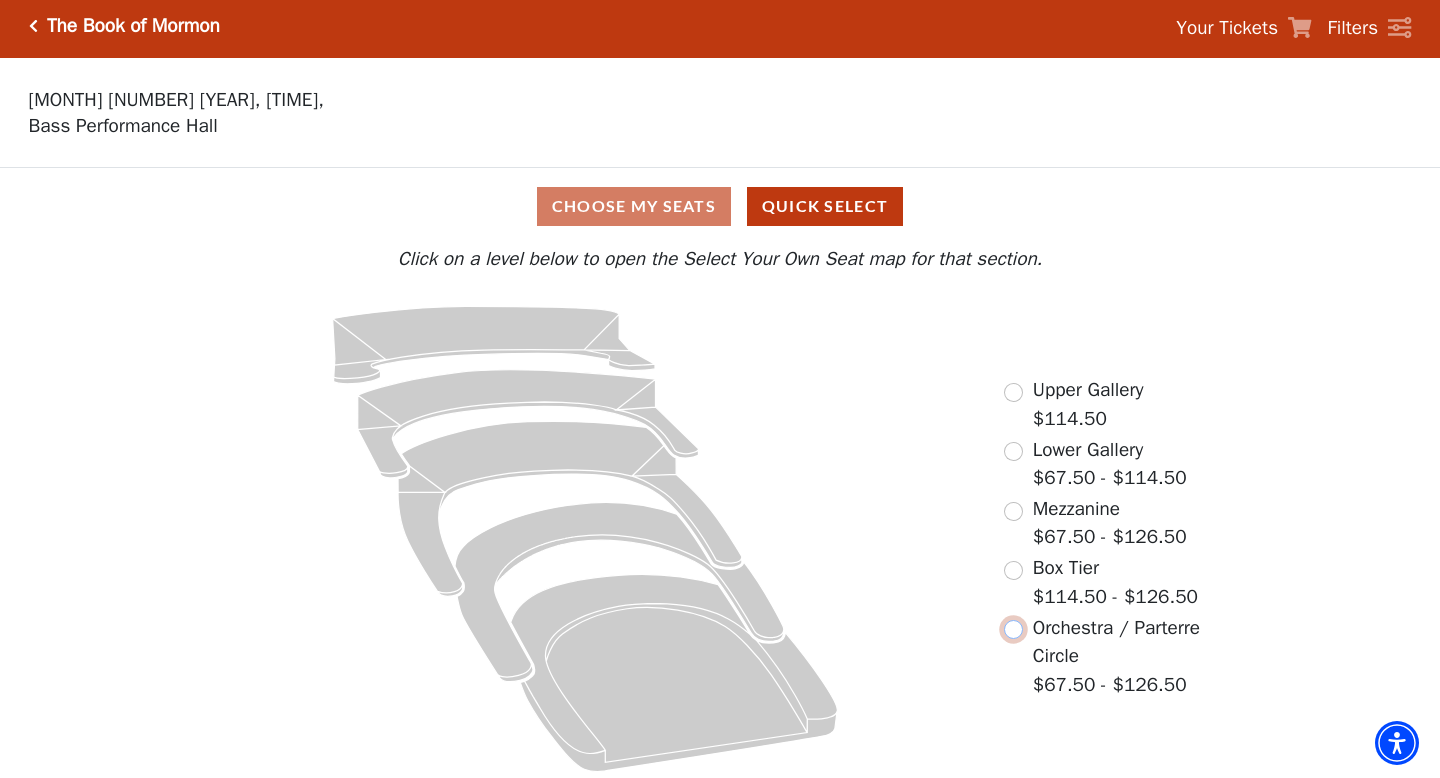 click at bounding box center (1013, 629) 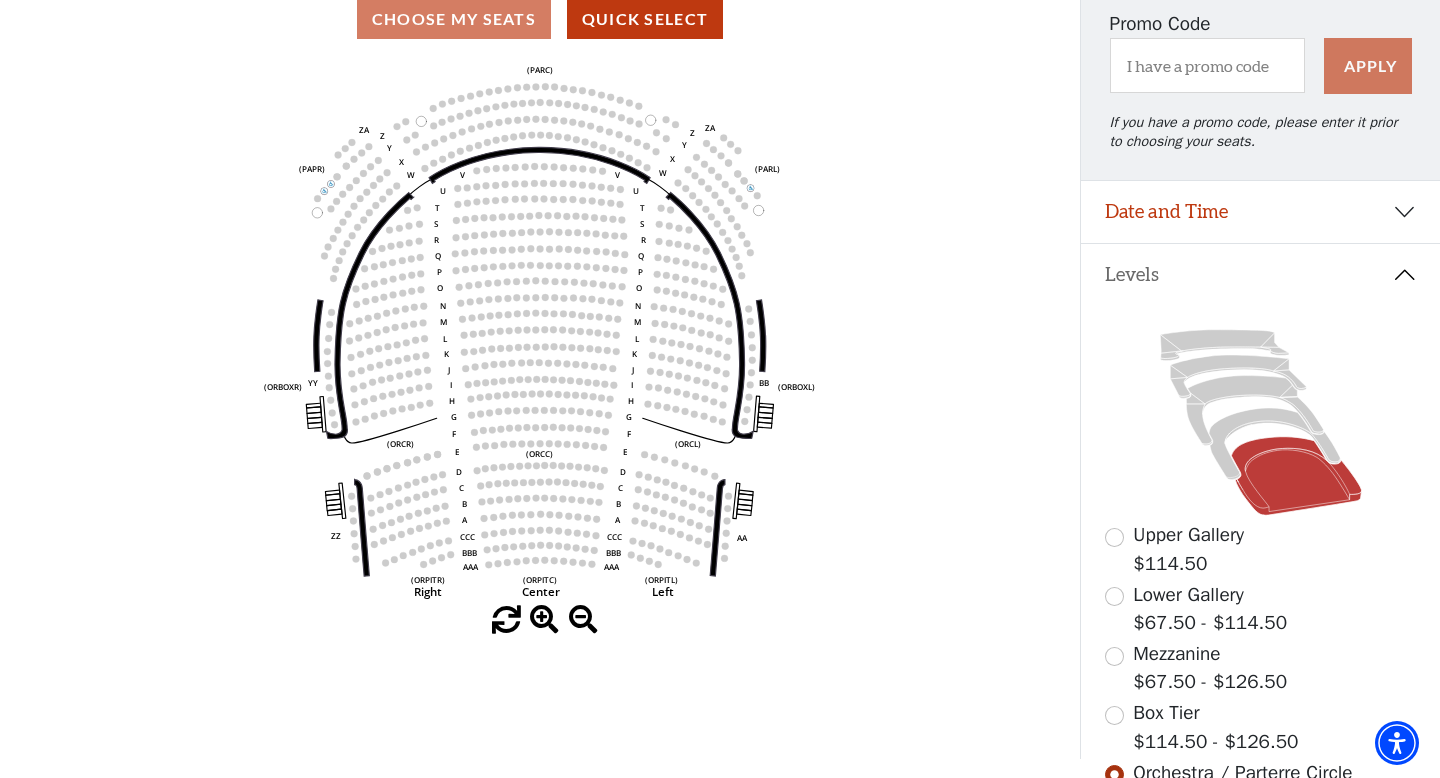 scroll, scrollTop: 220, scrollLeft: 0, axis: vertical 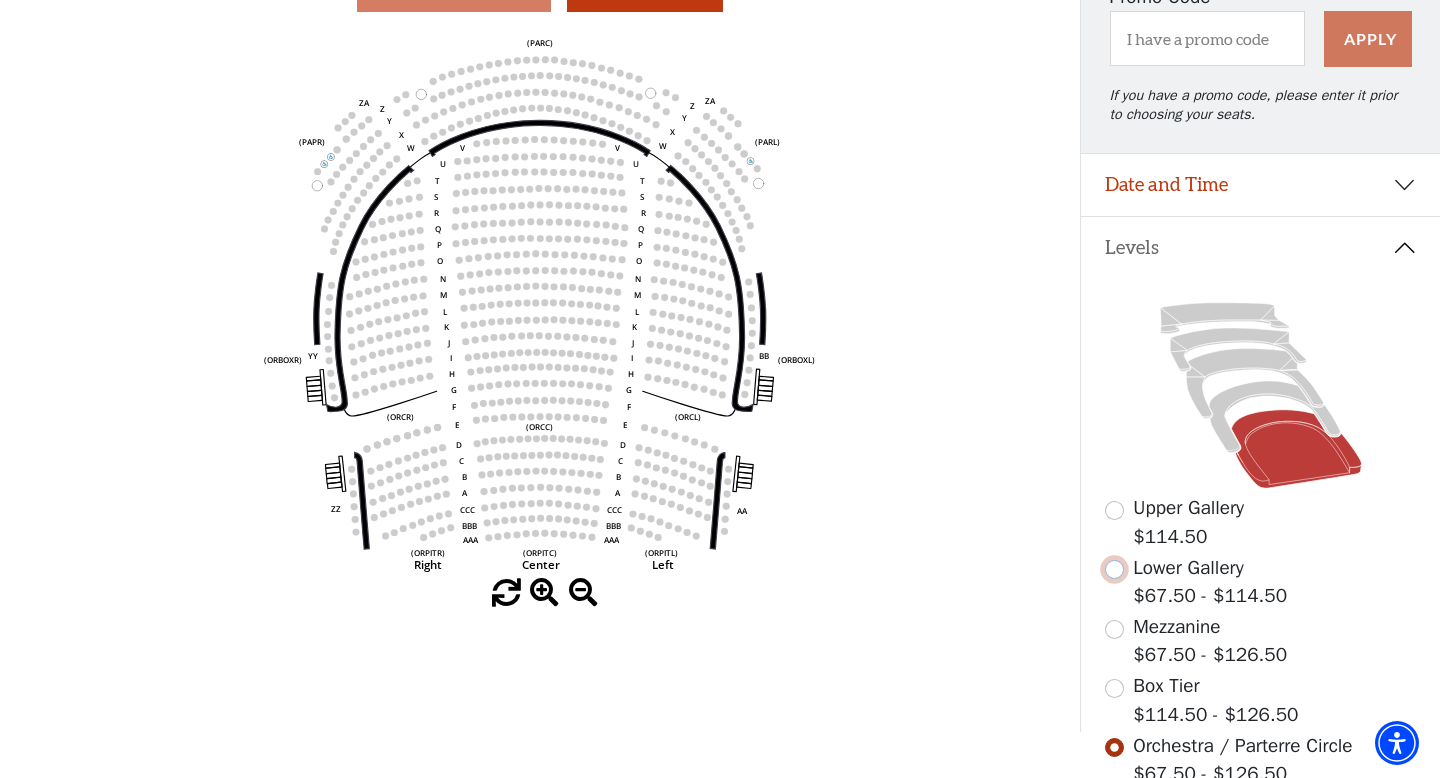 click at bounding box center (1114, 569) 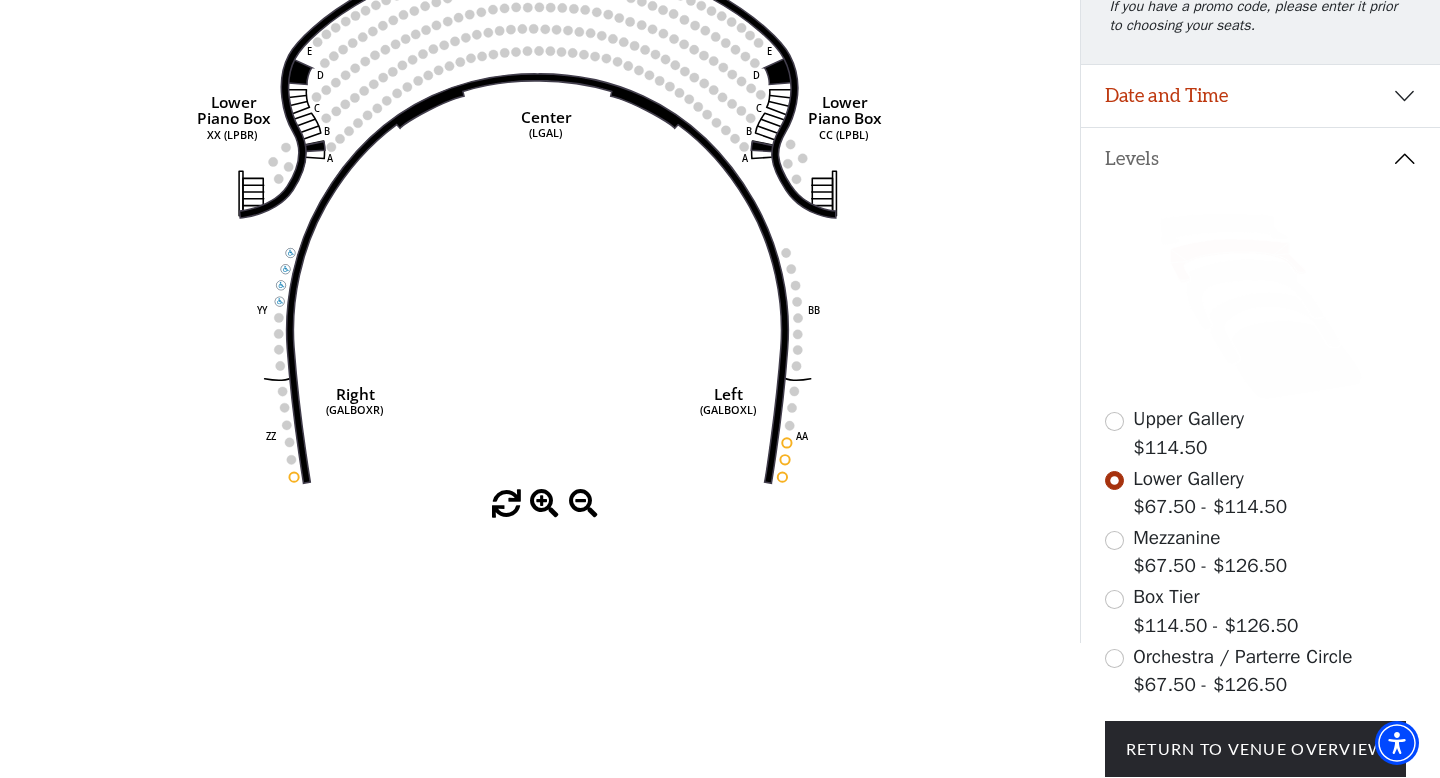 scroll, scrollTop: 310, scrollLeft: 0, axis: vertical 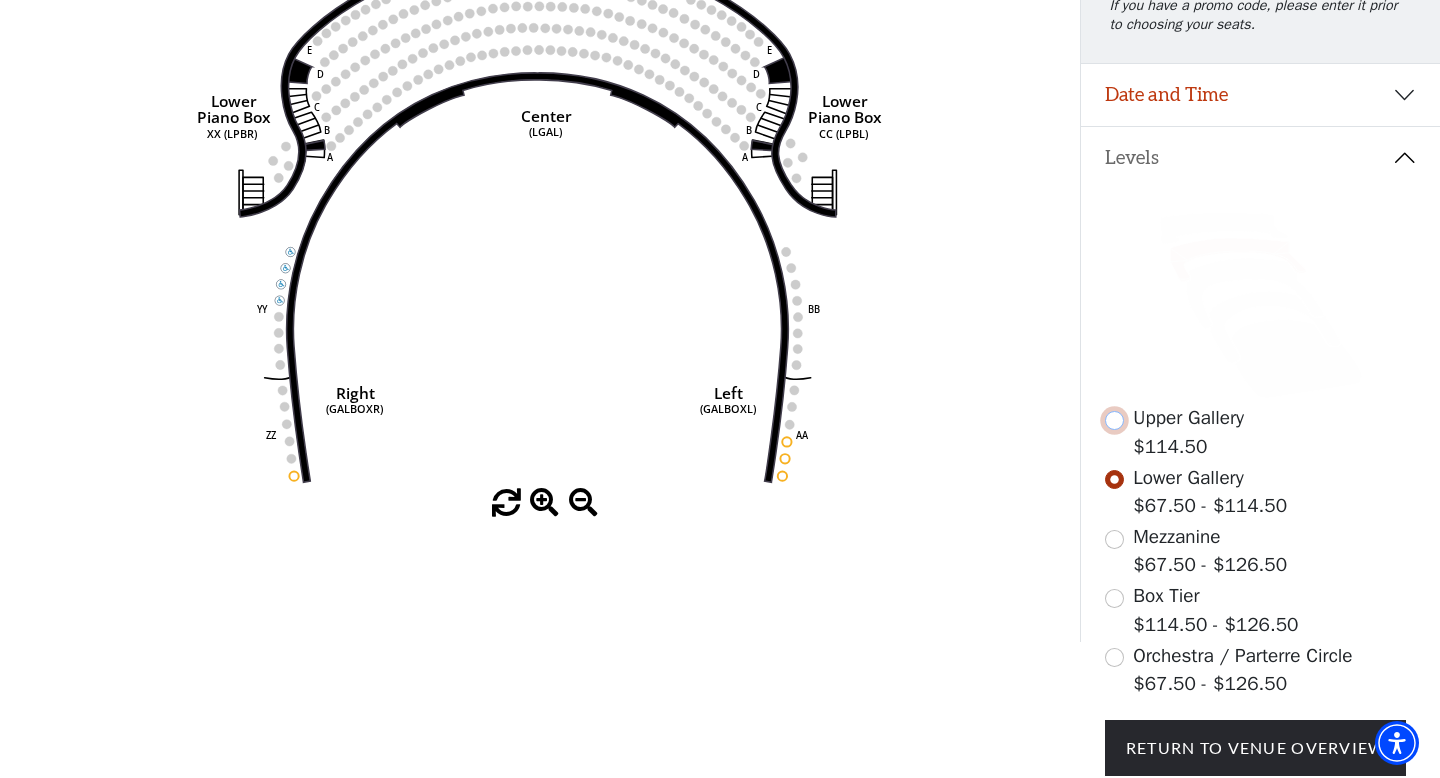 click at bounding box center [1114, 420] 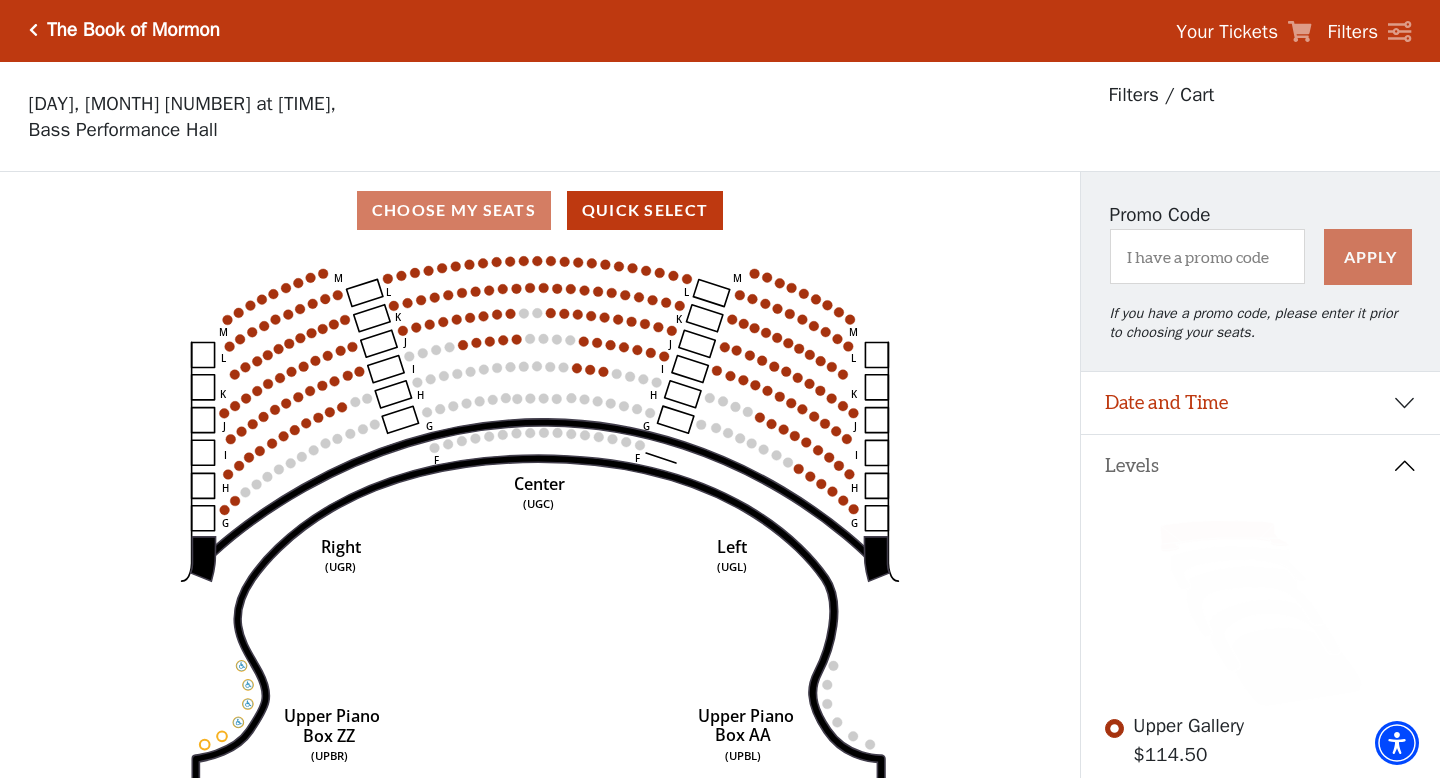scroll, scrollTop: 0, scrollLeft: 0, axis: both 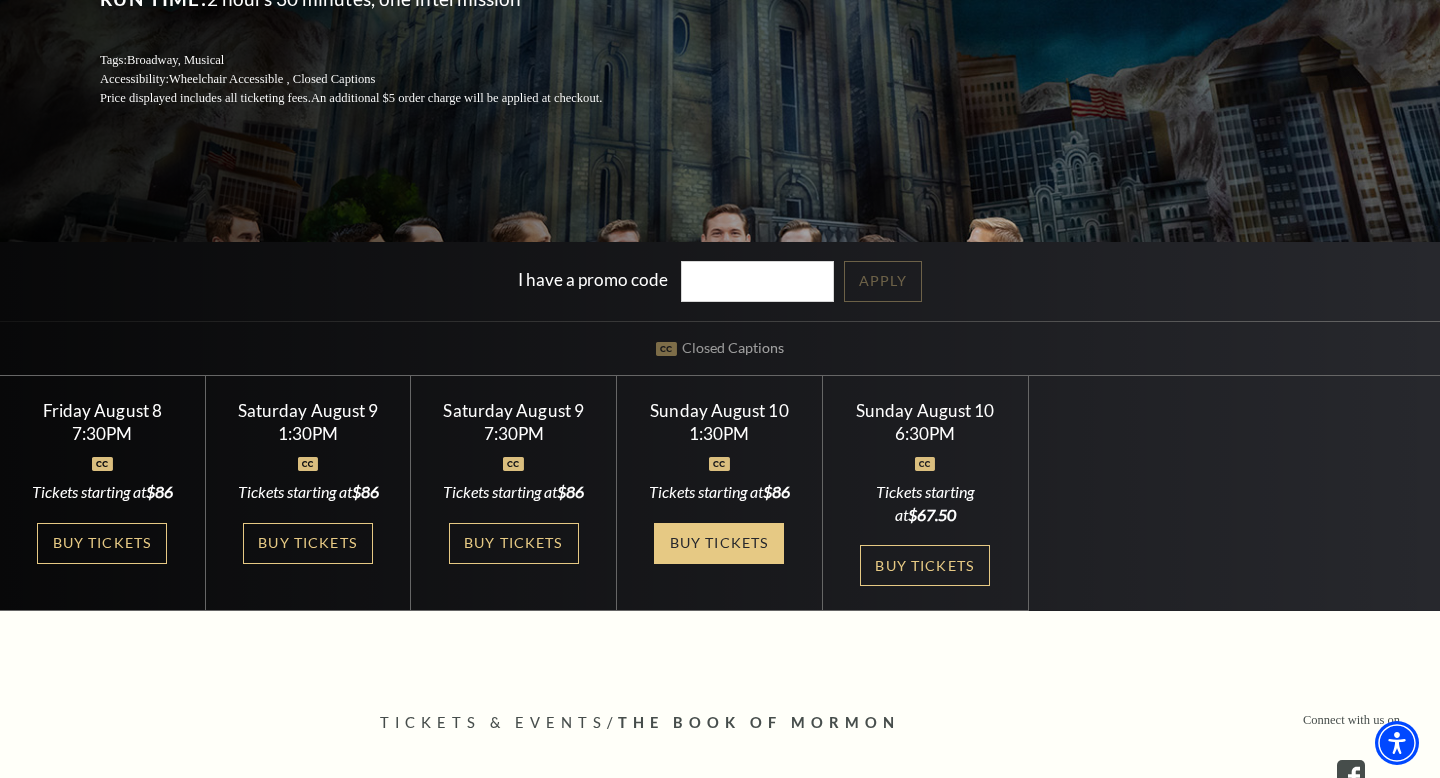 click on "Buy Tickets" at bounding box center [719, 543] 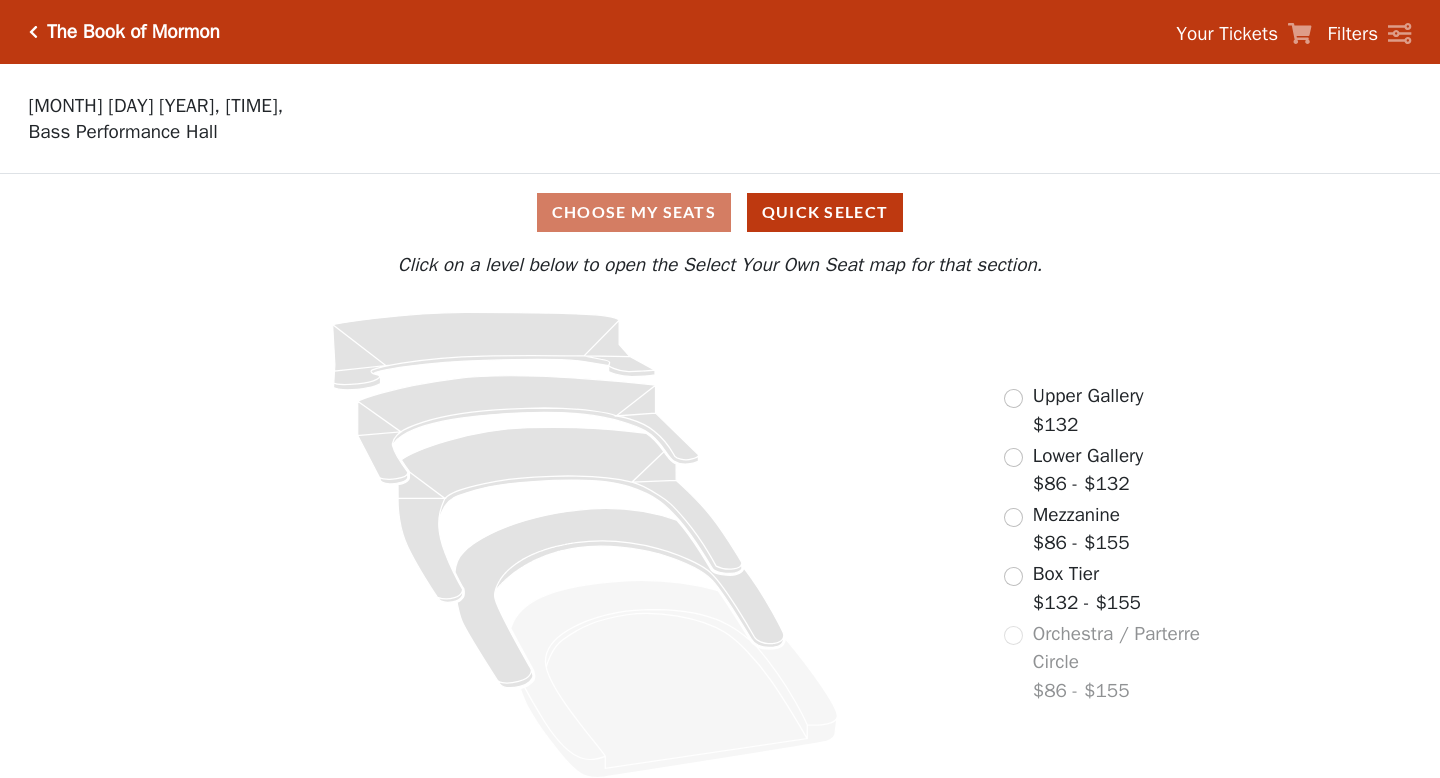 scroll, scrollTop: 0, scrollLeft: 0, axis: both 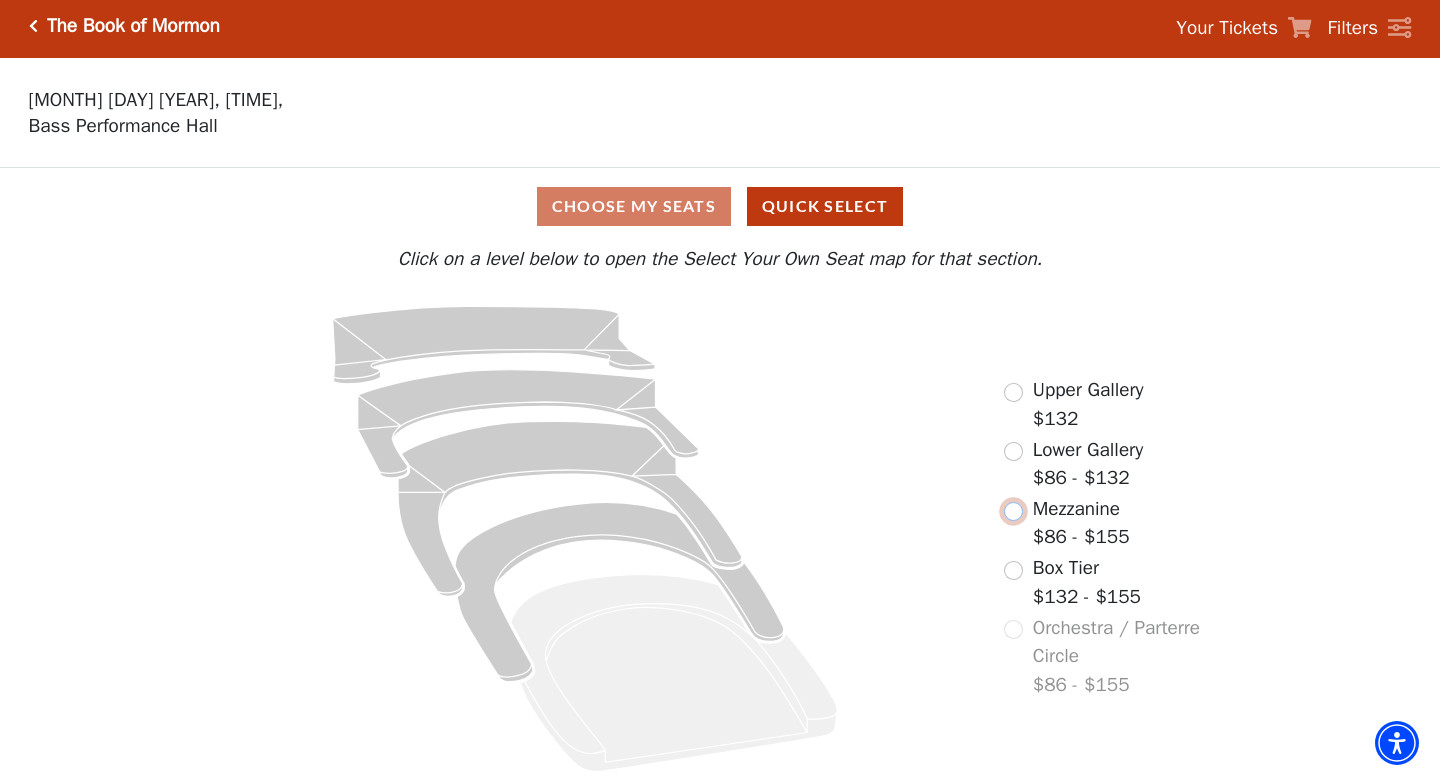 click at bounding box center [1013, 511] 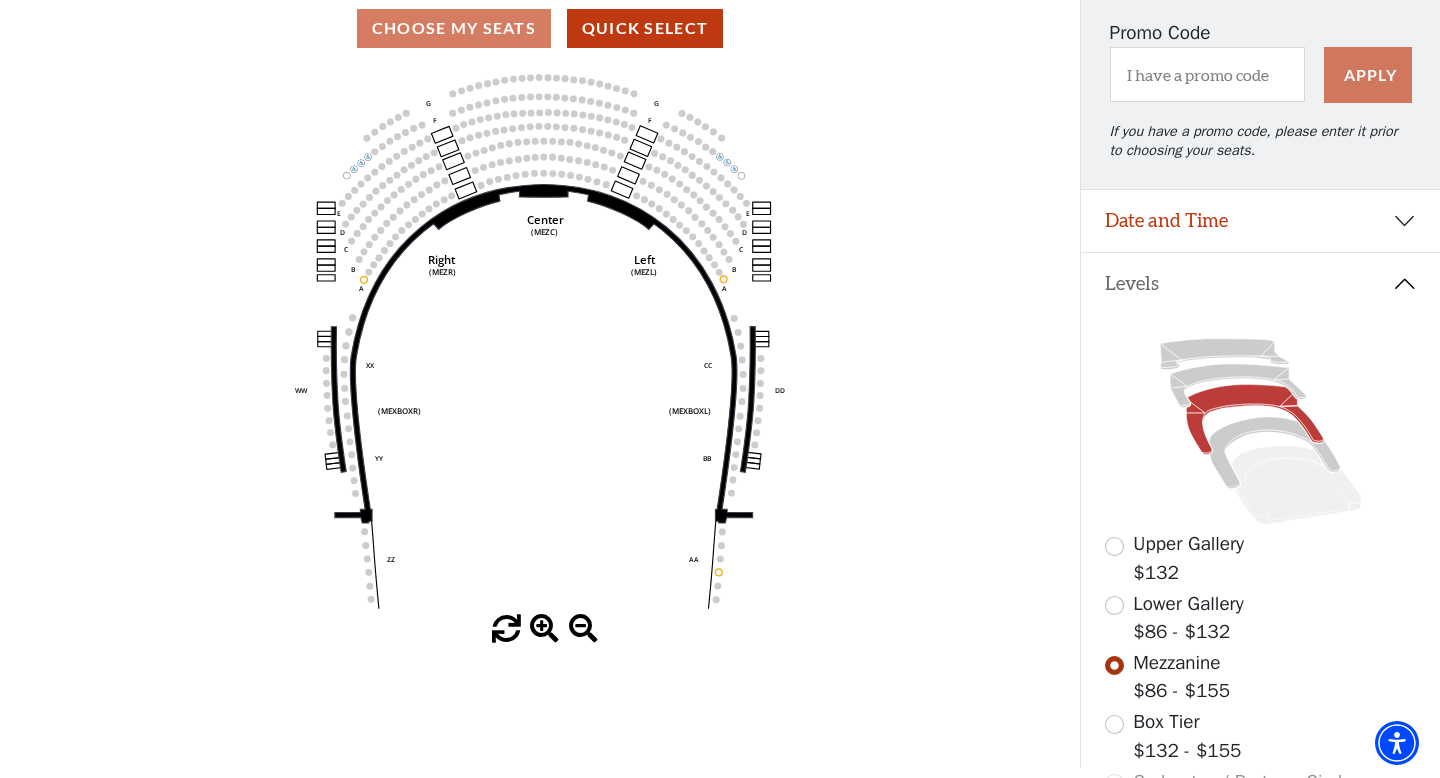 scroll, scrollTop: 190, scrollLeft: 0, axis: vertical 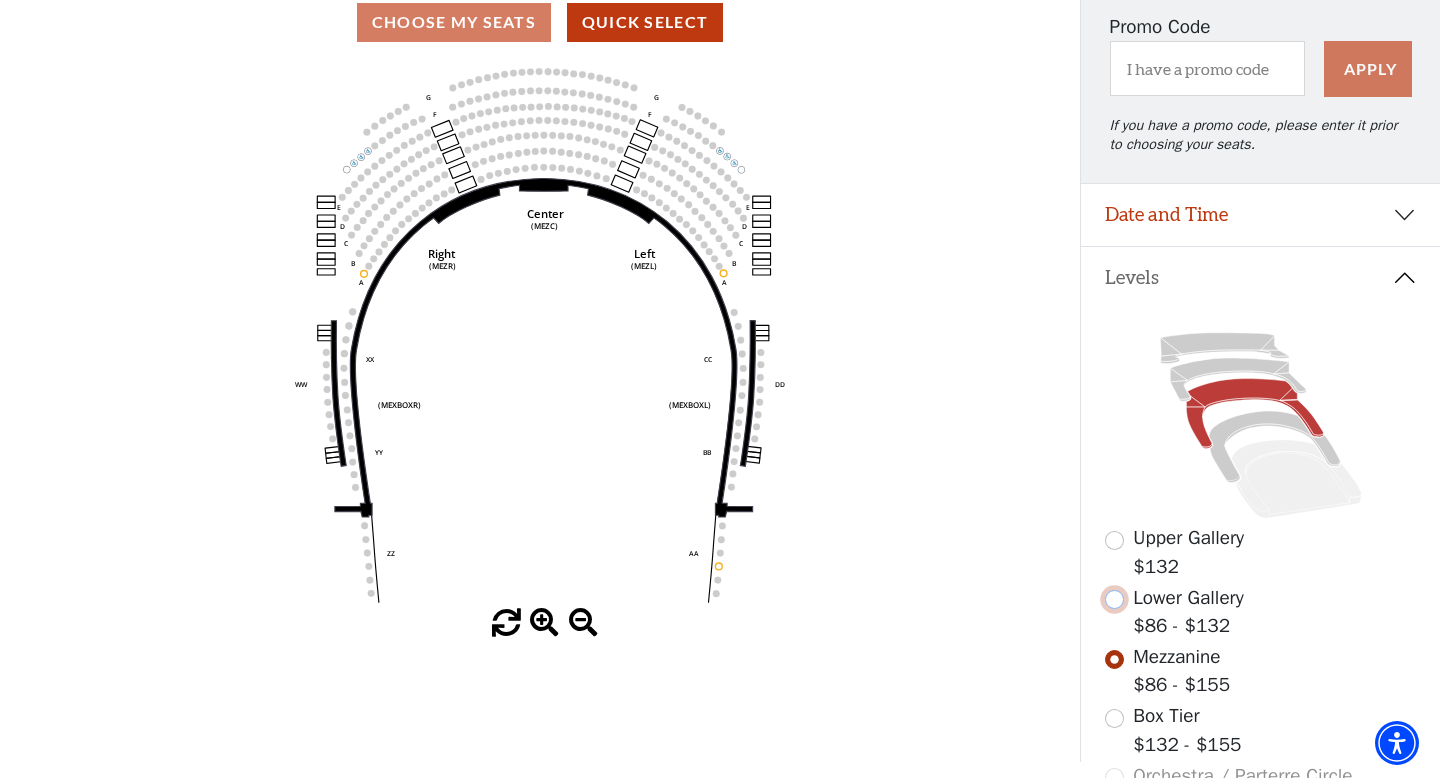 click at bounding box center (1114, 599) 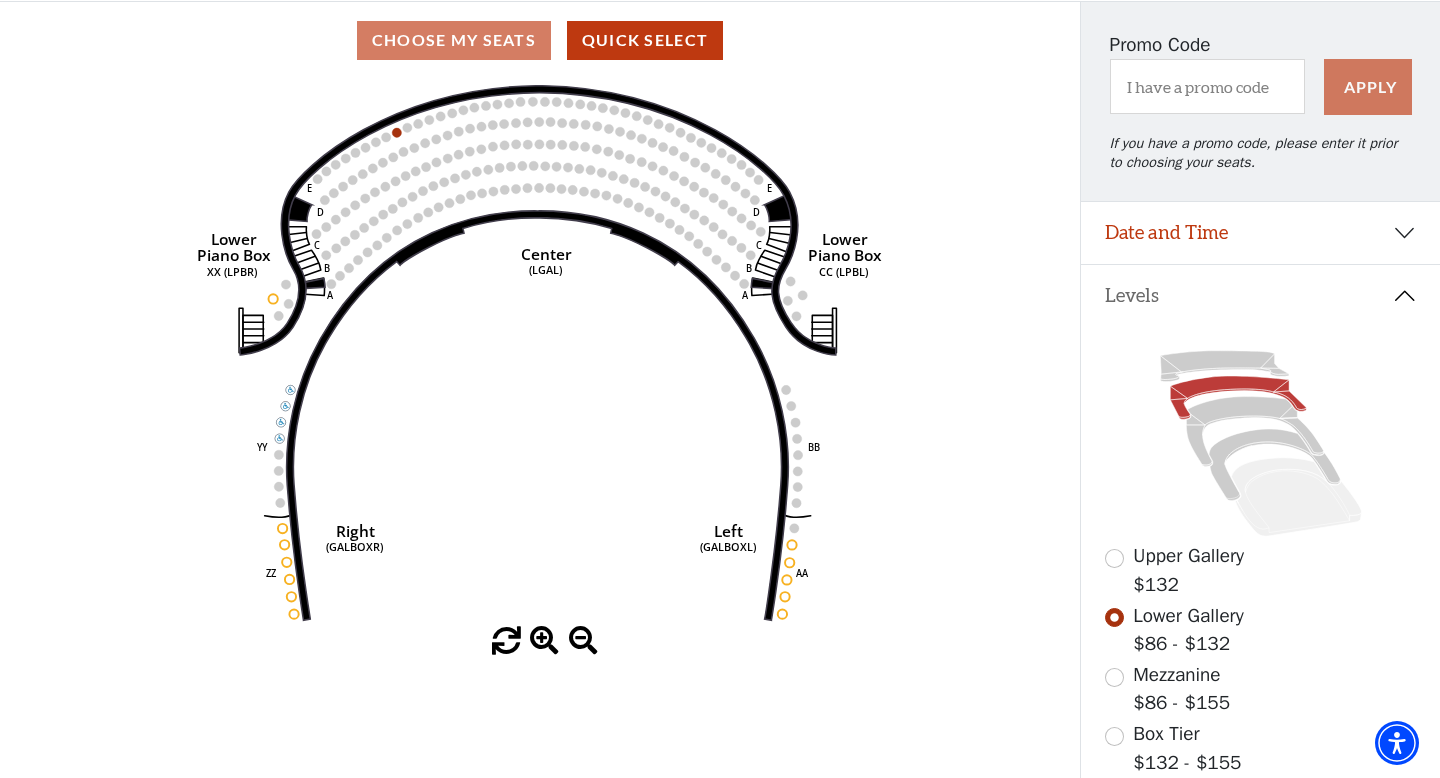 scroll, scrollTop: 176, scrollLeft: 0, axis: vertical 